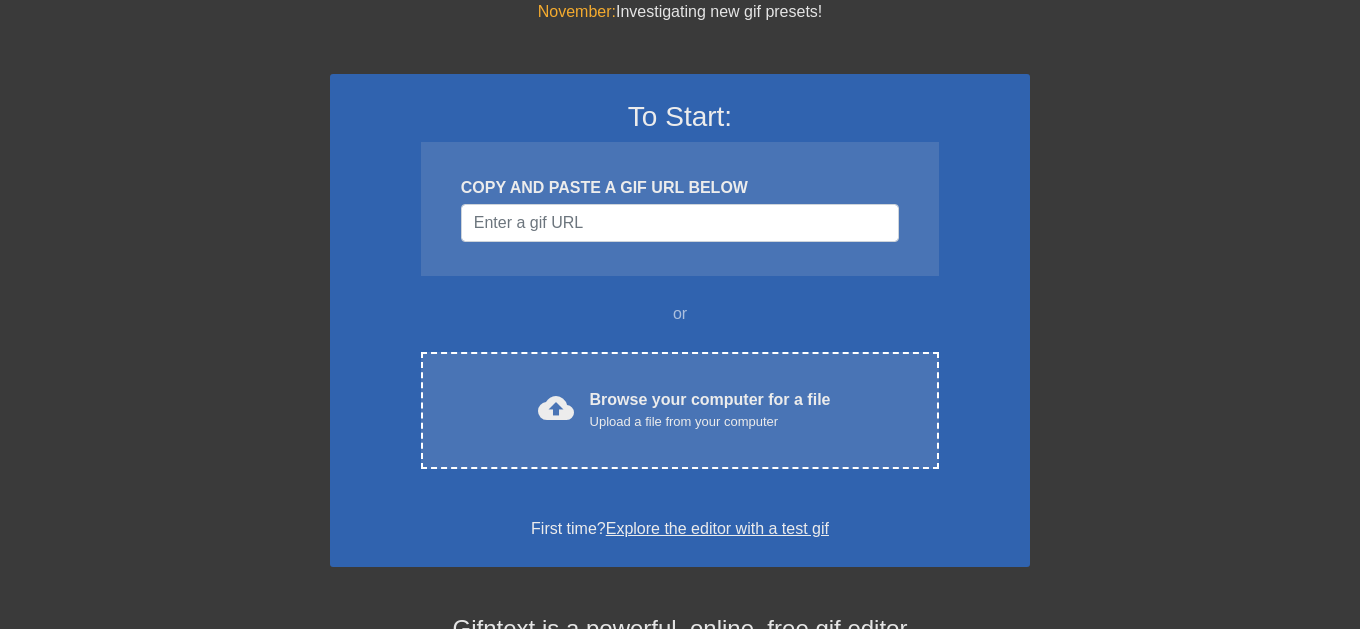 scroll, scrollTop: 114, scrollLeft: 0, axis: vertical 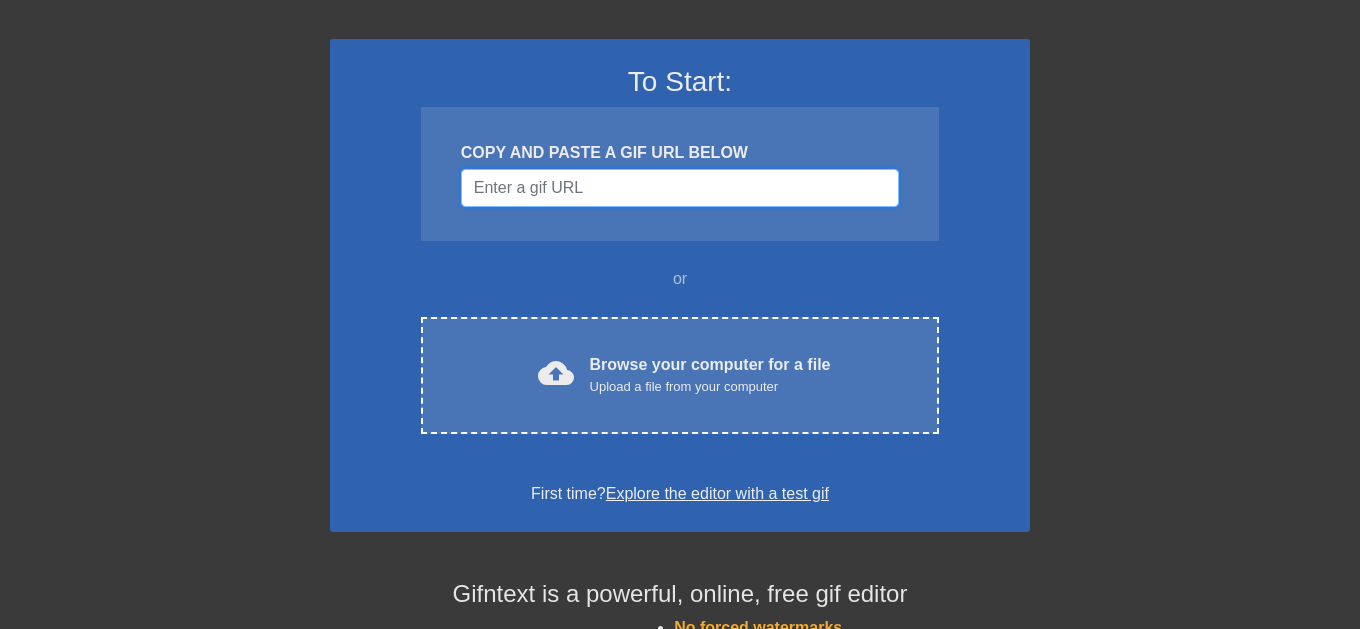 click at bounding box center [680, 188] 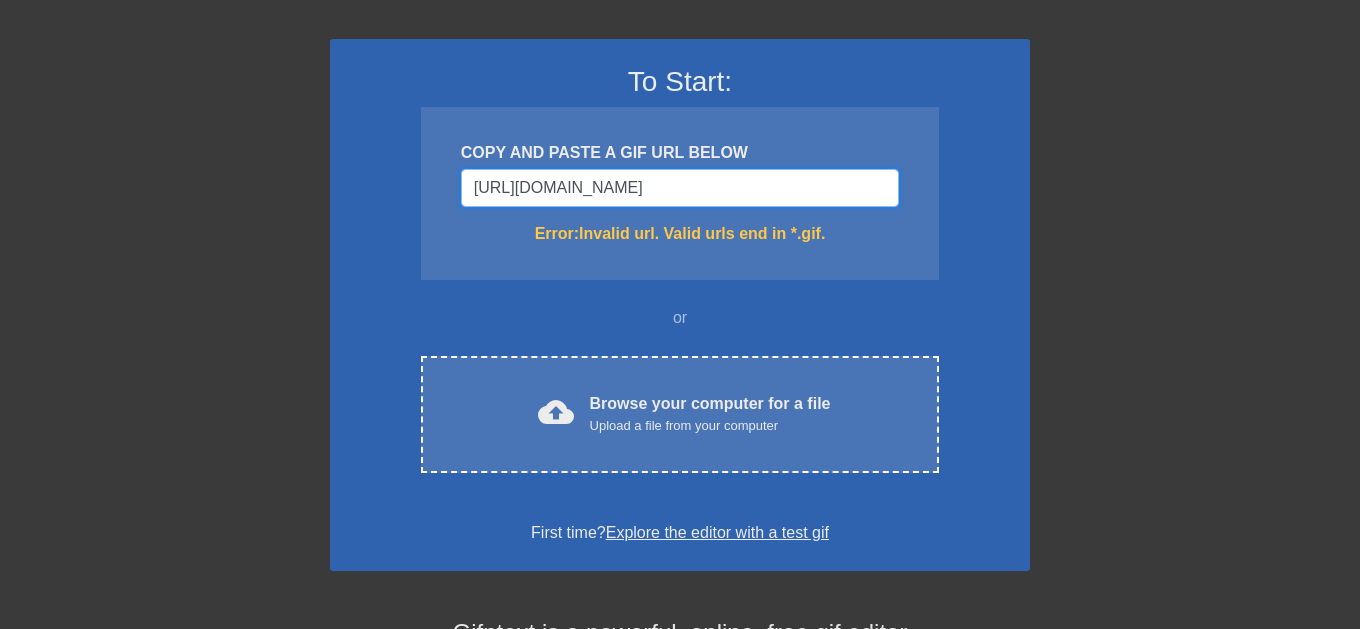 scroll, scrollTop: 0, scrollLeft: 0, axis: both 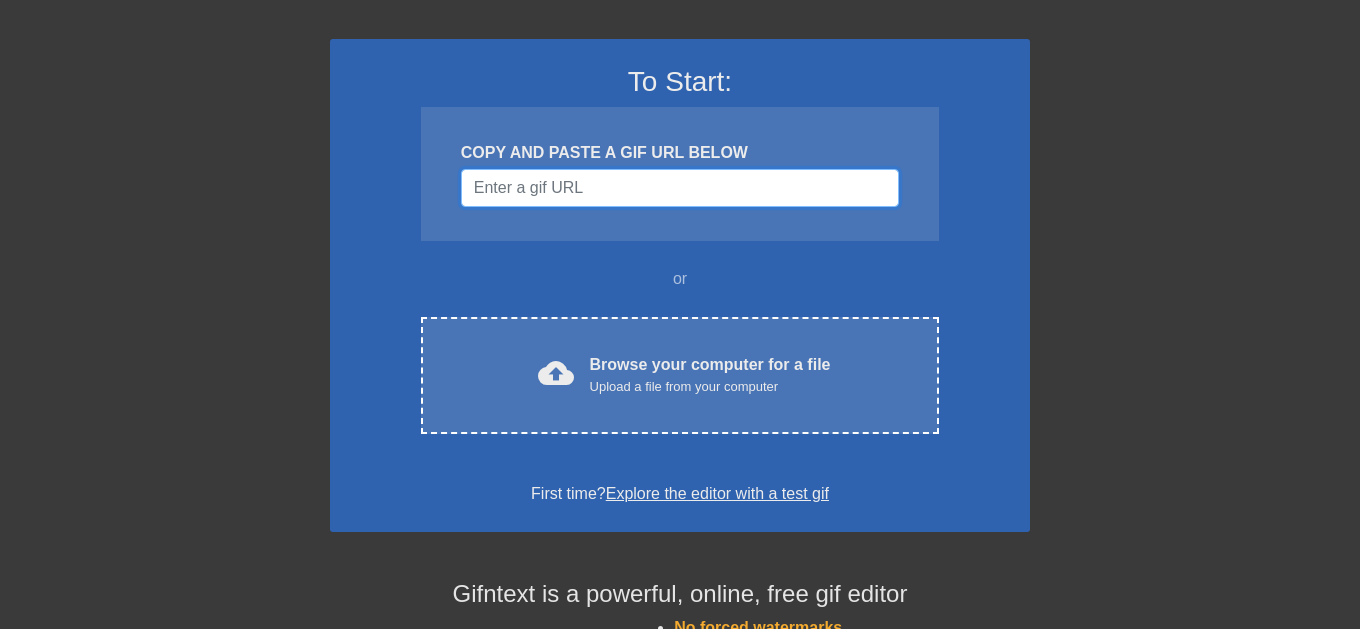 click at bounding box center [680, 188] 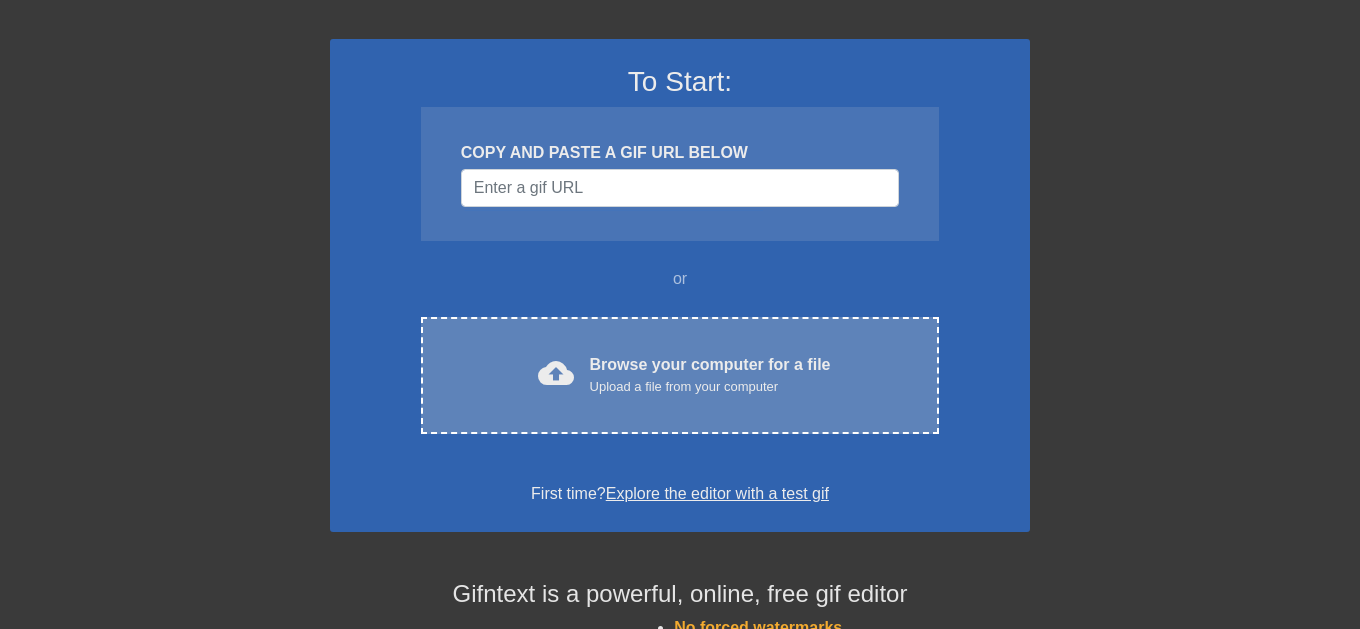 click on "Upload a file from your computer" at bounding box center [710, 387] 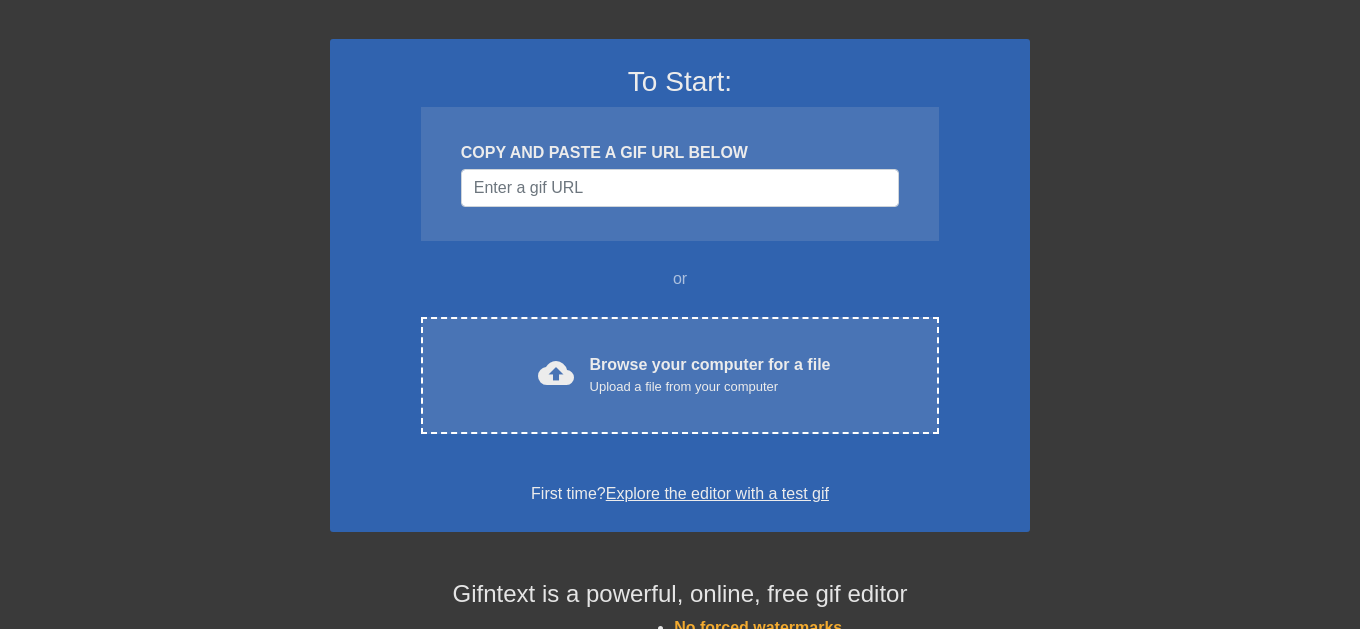 scroll, scrollTop: 134, scrollLeft: 0, axis: vertical 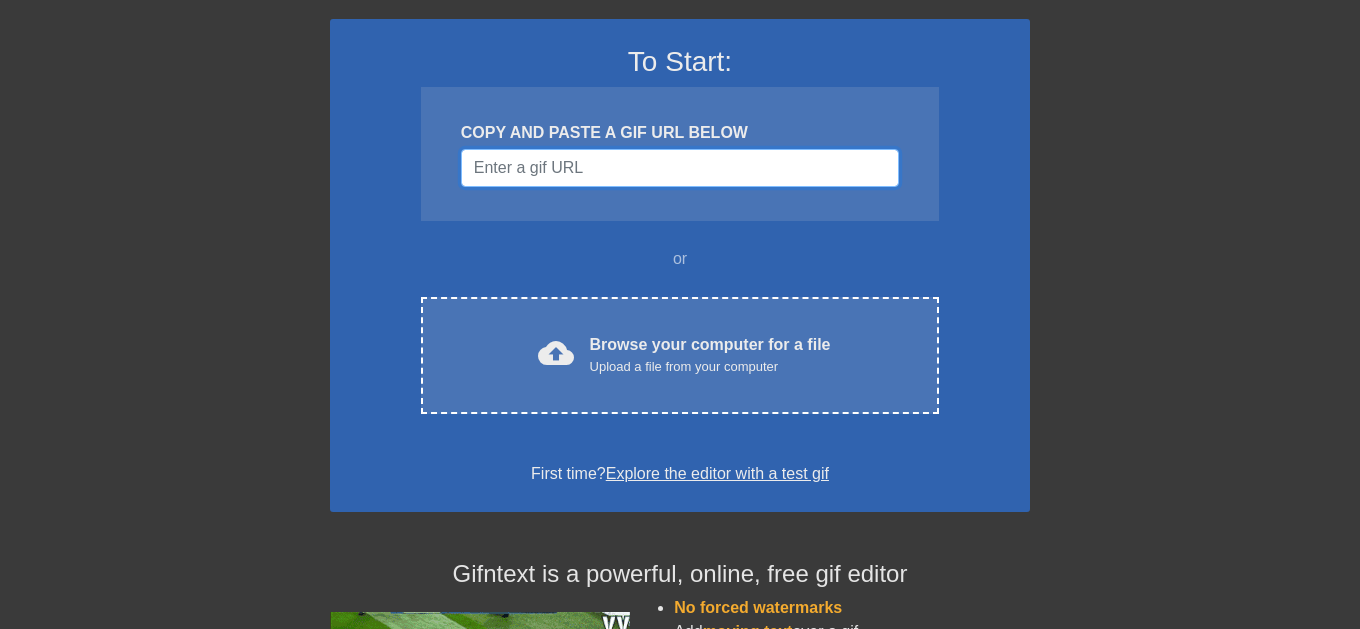 type on "[URL][DOMAIN_NAME]" 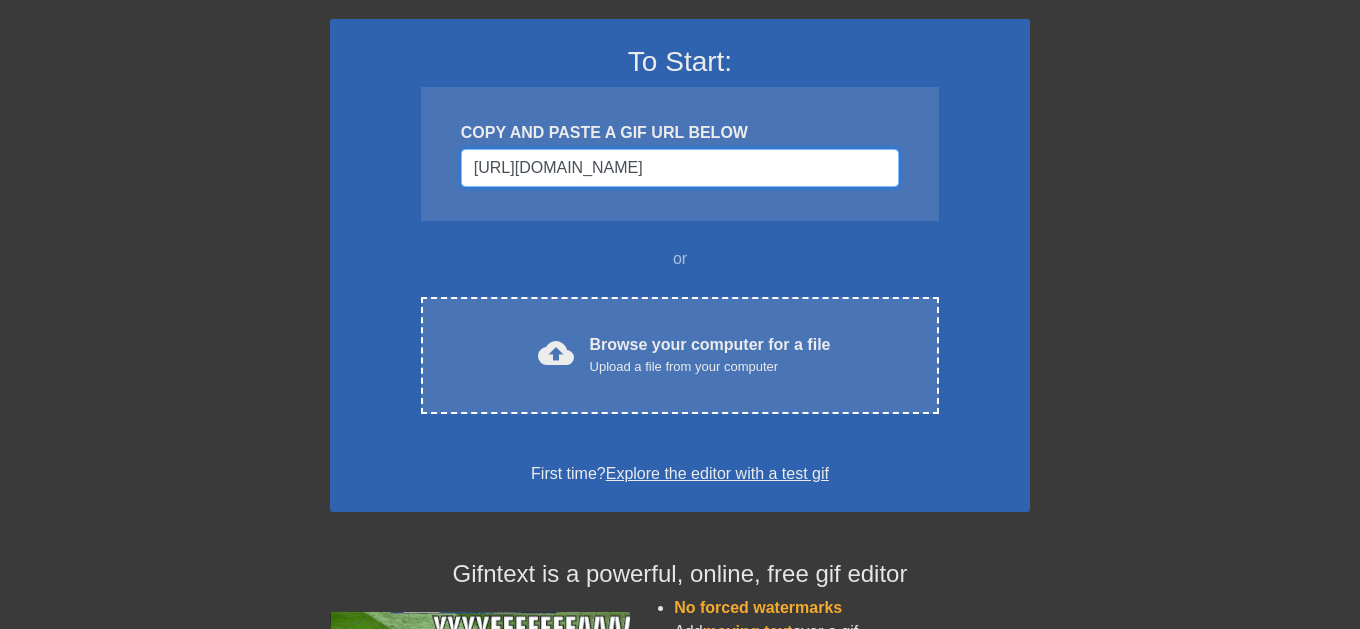 scroll, scrollTop: 0, scrollLeft: 1098, axis: horizontal 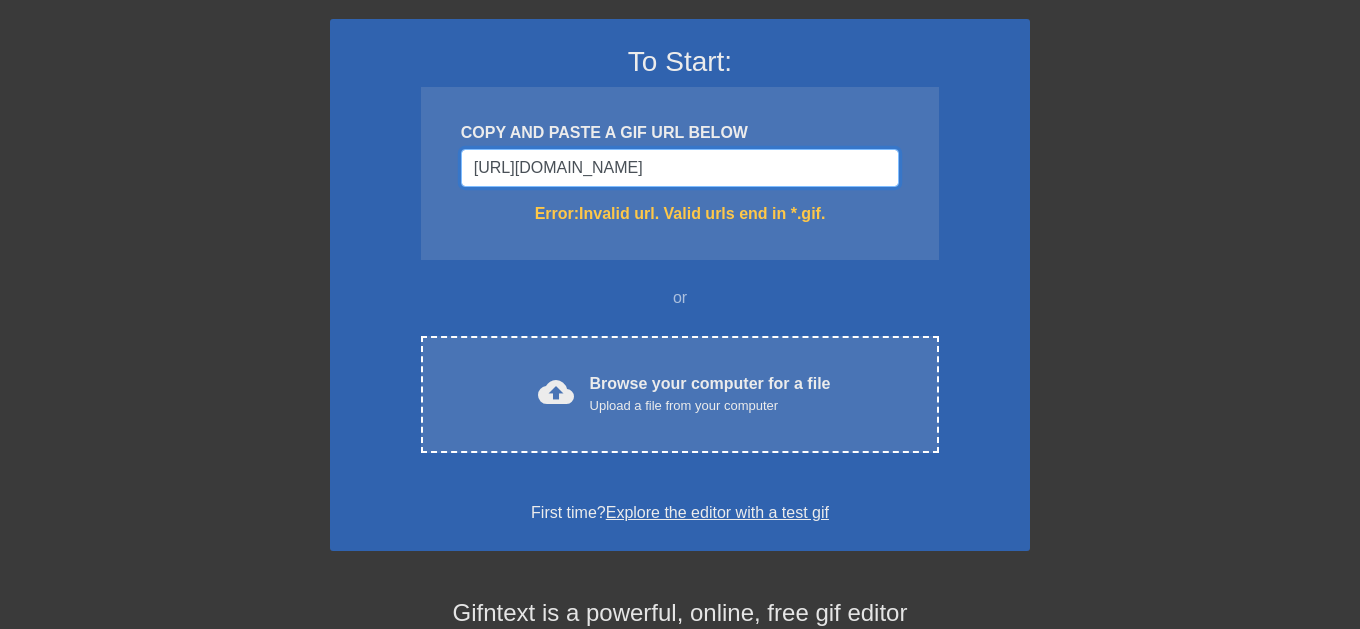 click on "[URL][DOMAIN_NAME]" at bounding box center [680, 168] 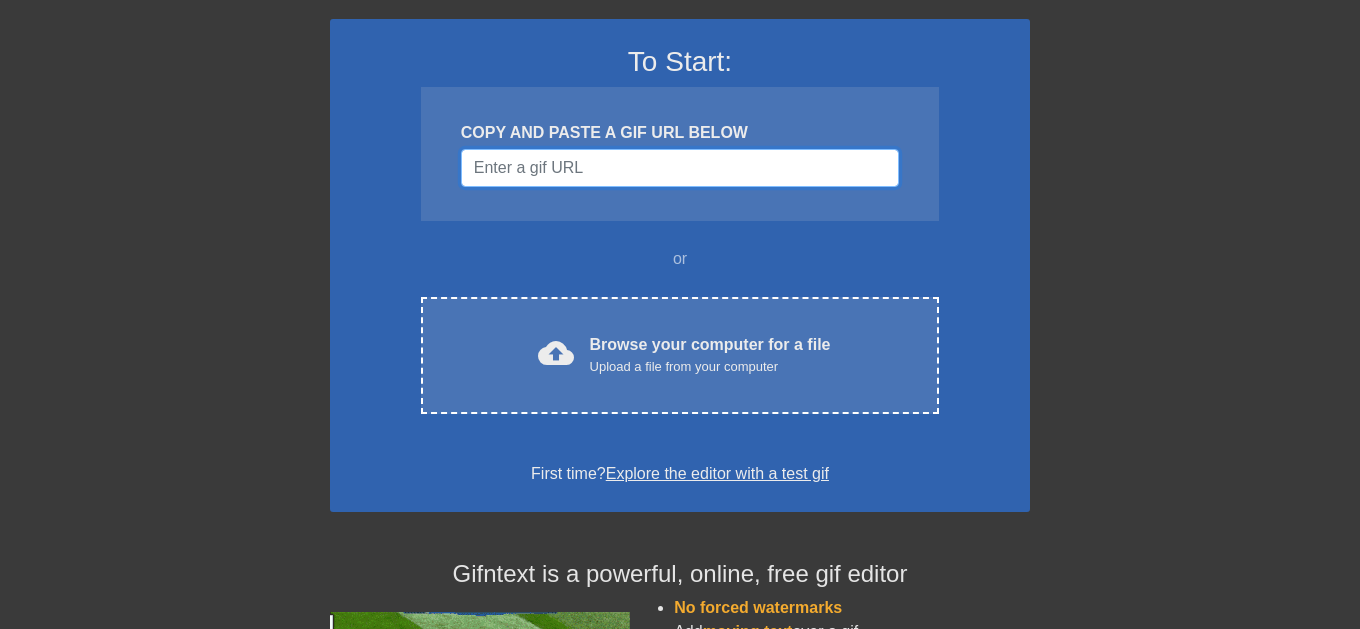 paste on "[URL][DOMAIN_NAME]" 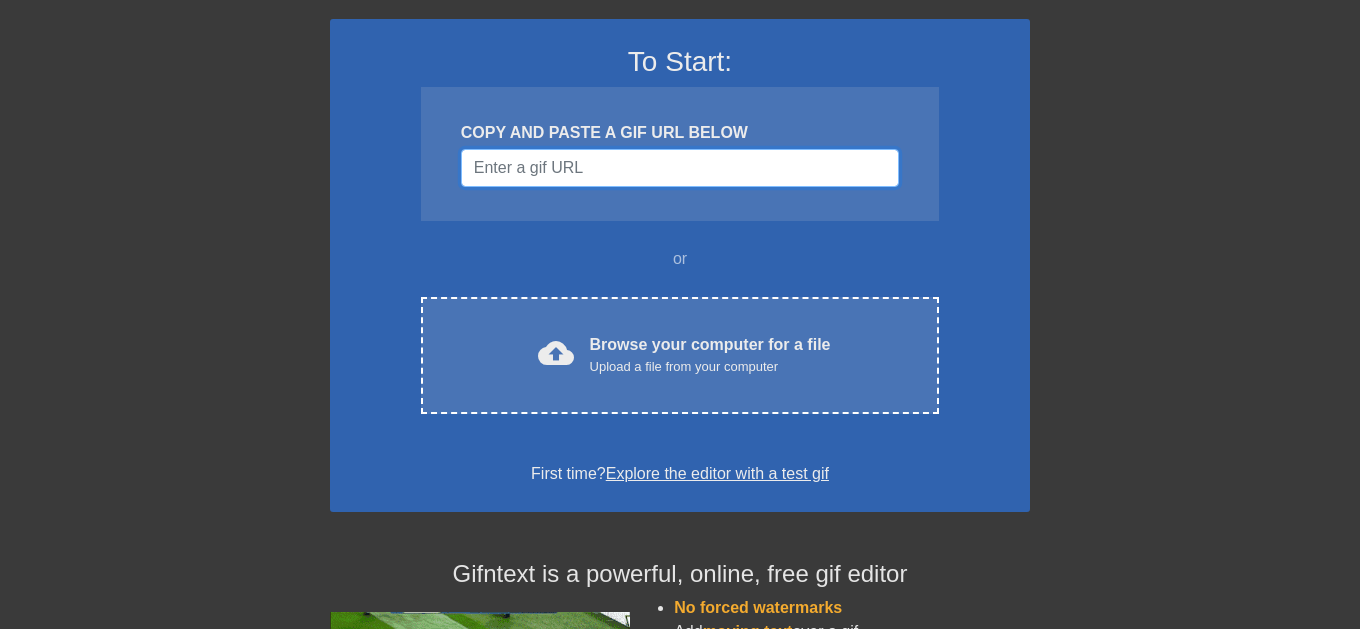 type on "[URL][DOMAIN_NAME]" 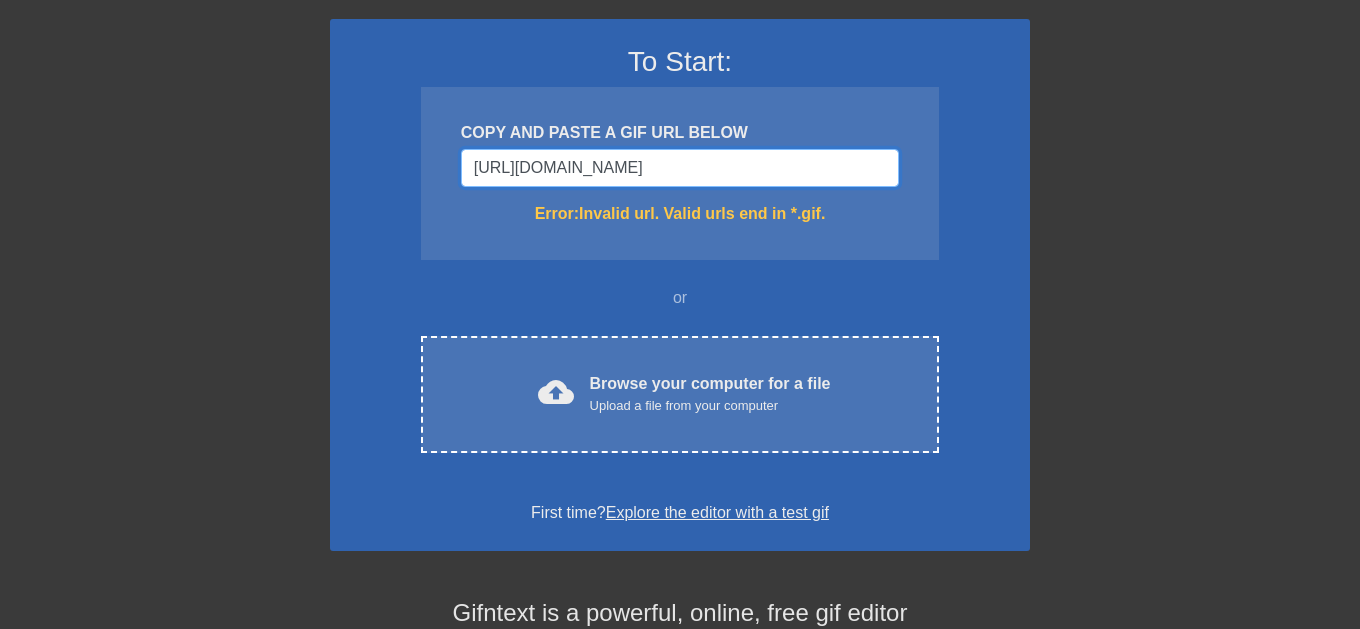 scroll, scrollTop: 0, scrollLeft: 0, axis: both 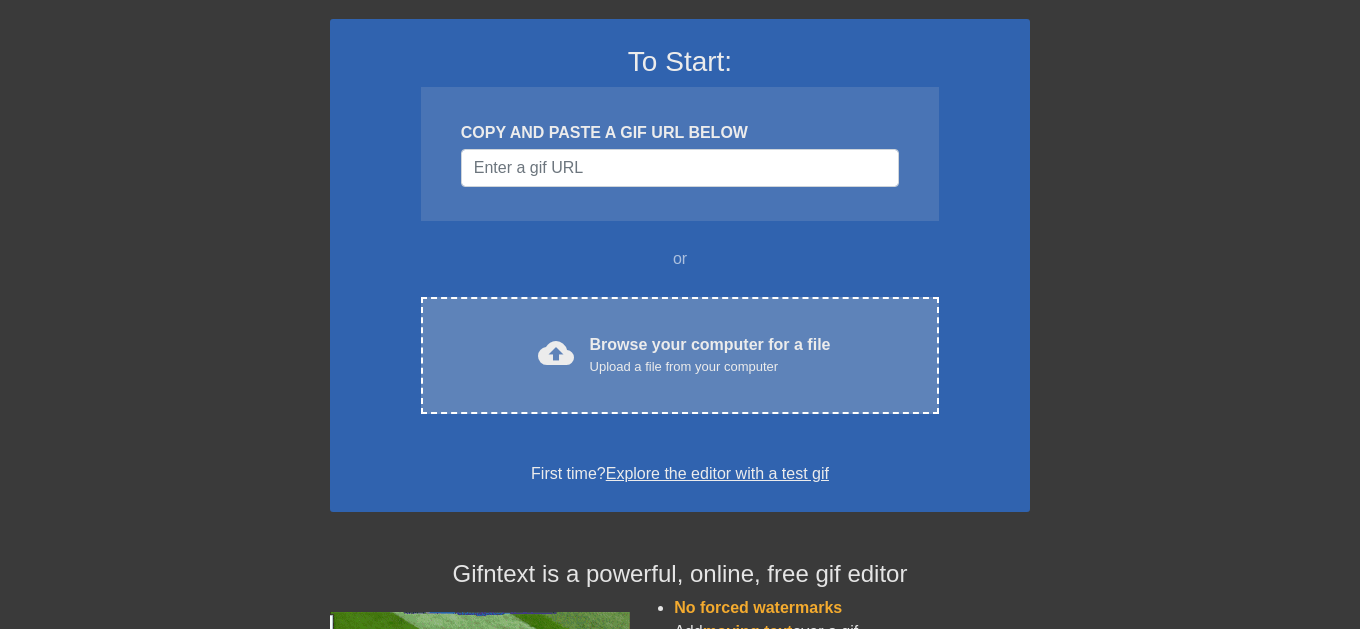 click on "cloud_upload Browse your computer for a file Upload a file from your computer Choose files" at bounding box center [680, 355] 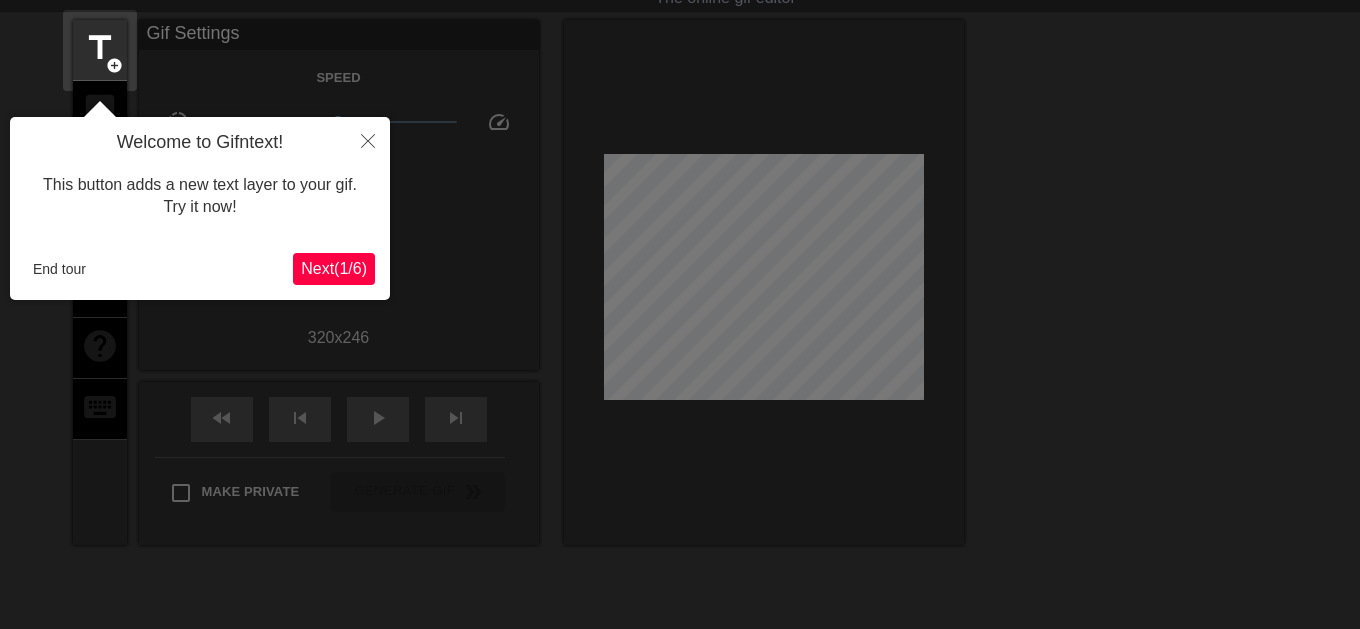 scroll, scrollTop: 49, scrollLeft: 0, axis: vertical 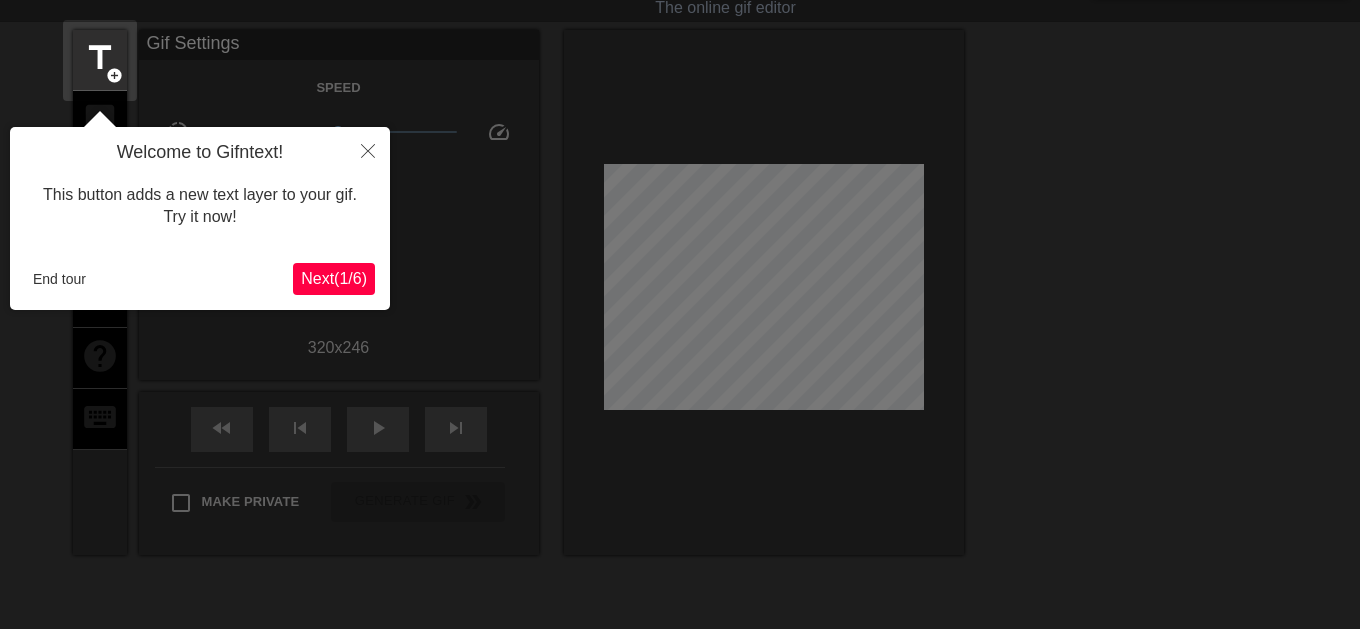 click on "Next  ( 1 / 6 )" at bounding box center (334, 278) 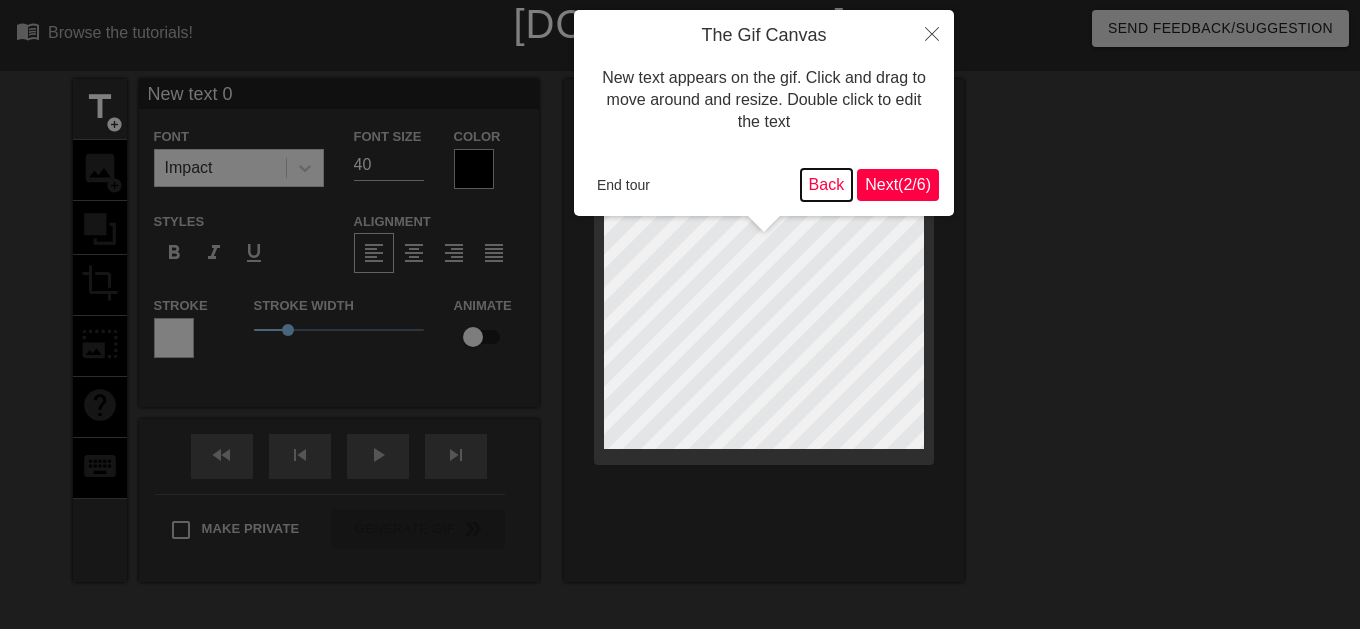 click on "Back" at bounding box center (827, 185) 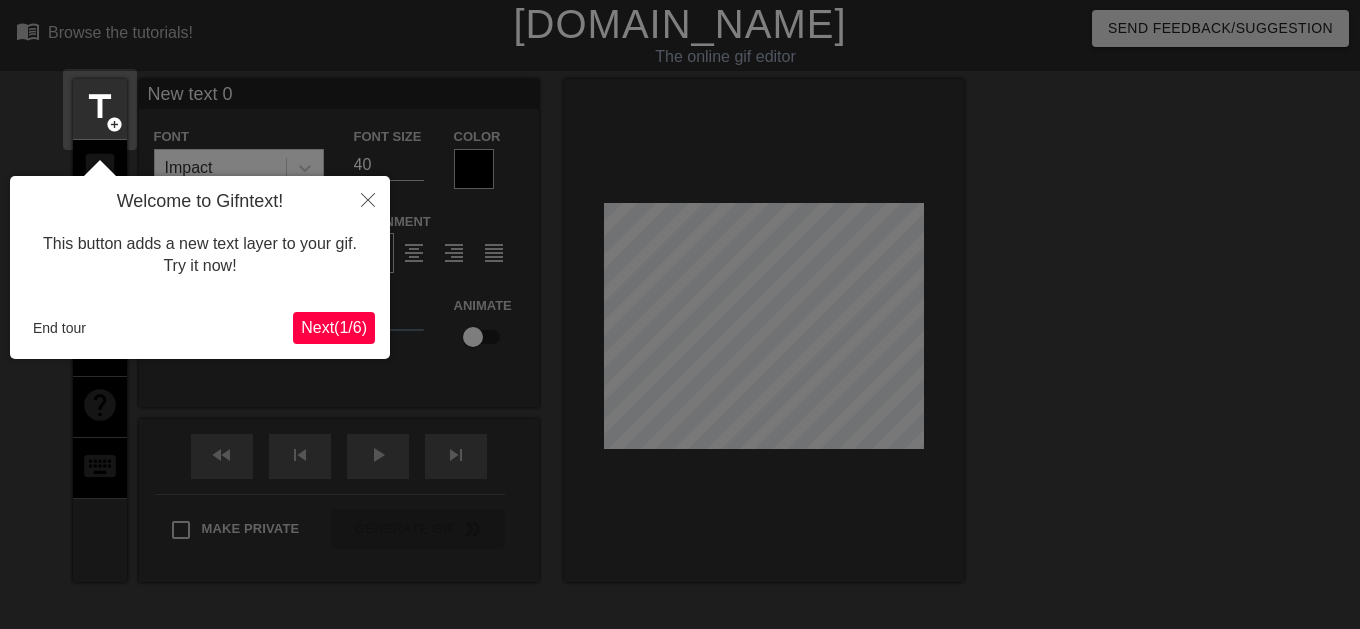 scroll, scrollTop: 49, scrollLeft: 0, axis: vertical 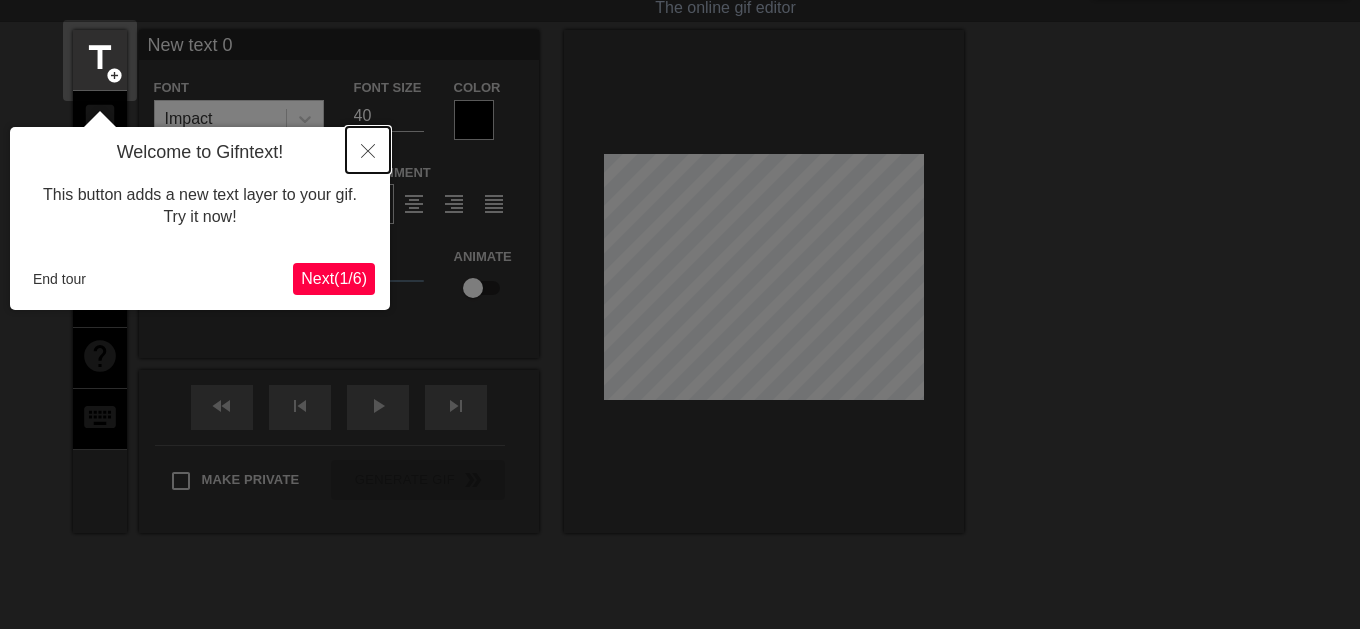 click at bounding box center (368, 150) 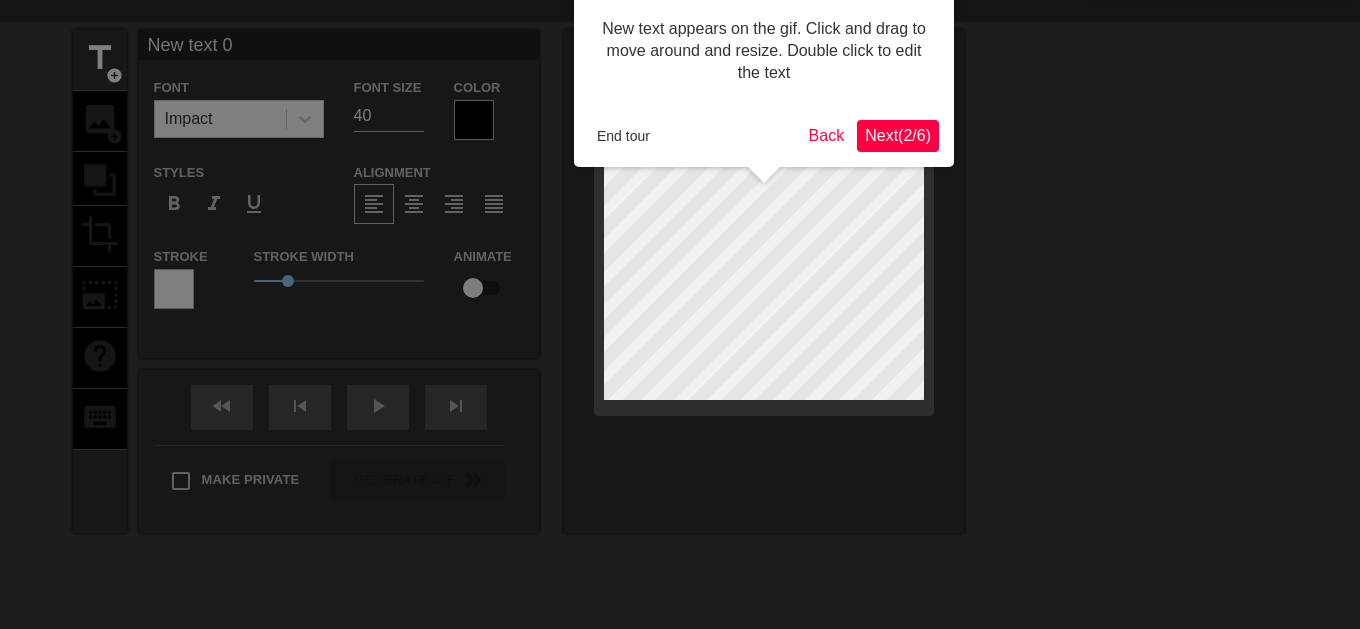 scroll, scrollTop: 0, scrollLeft: 0, axis: both 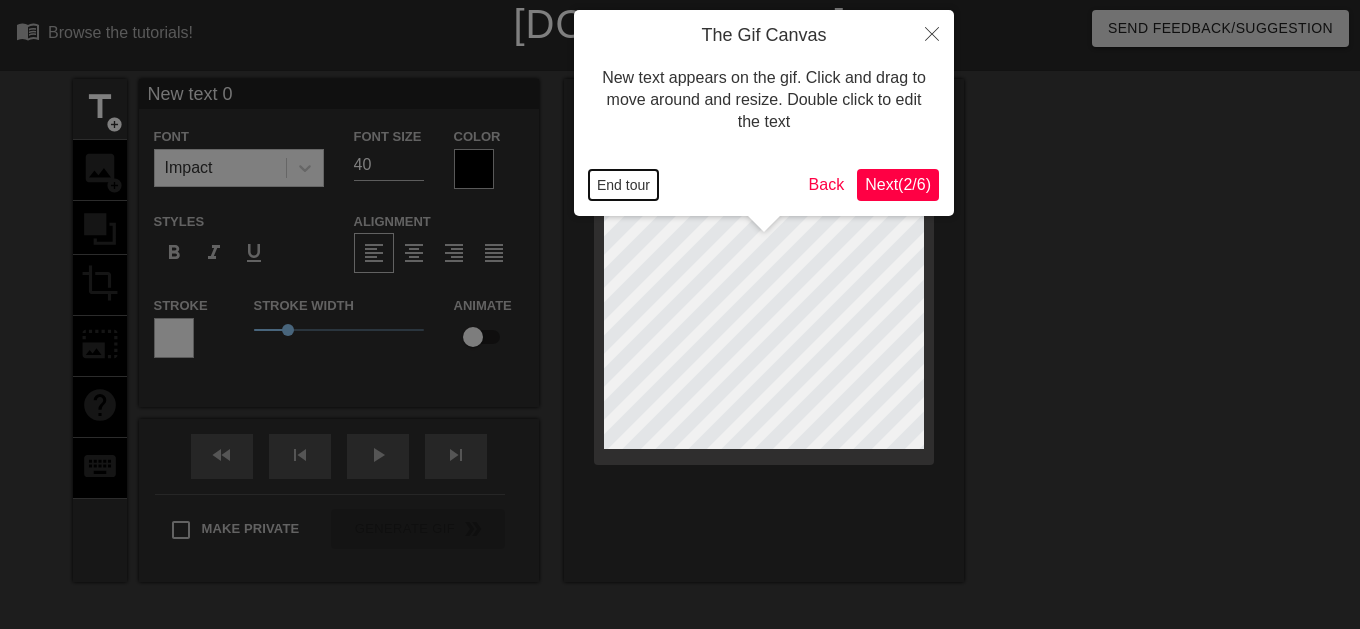 click on "End tour" at bounding box center (623, 185) 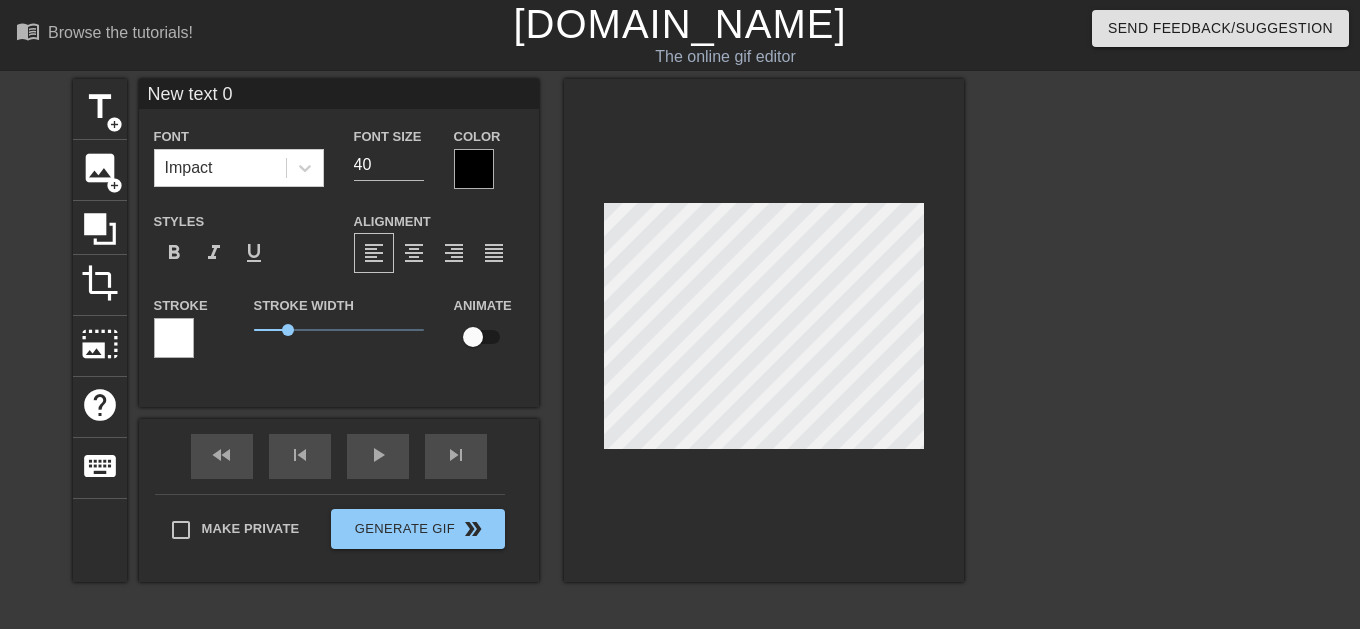 scroll, scrollTop: 0, scrollLeft: 3, axis: horizontal 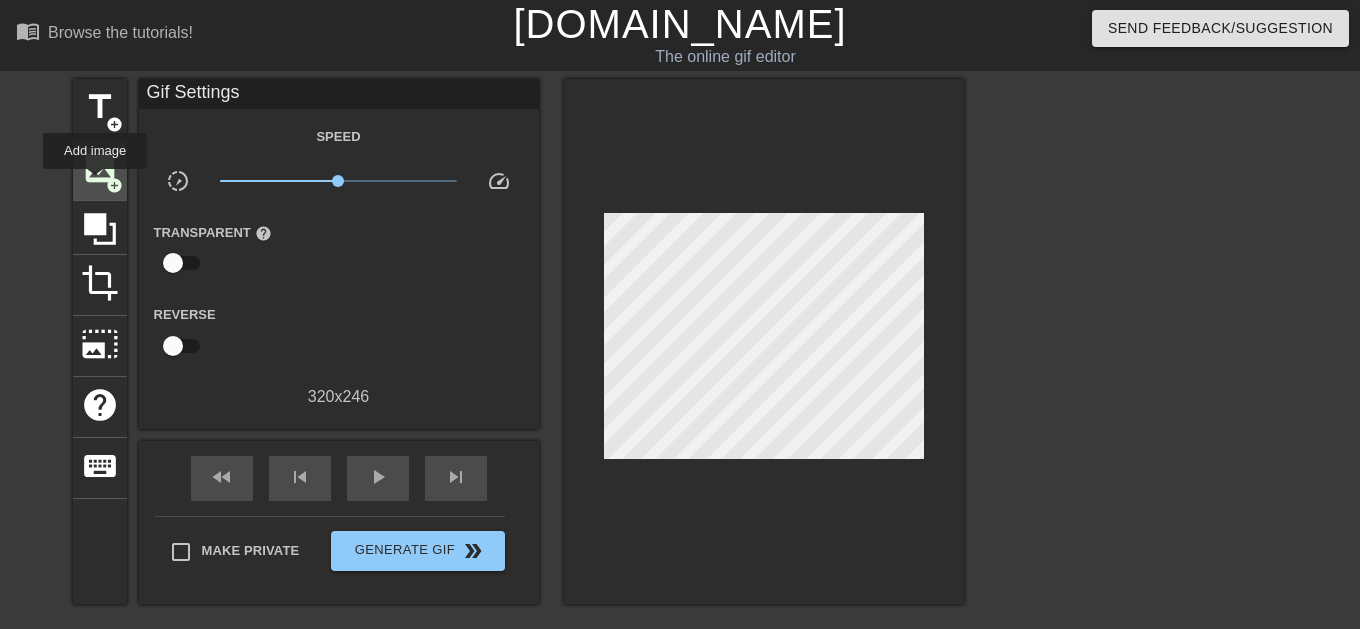 click on "image" at bounding box center (100, 168) 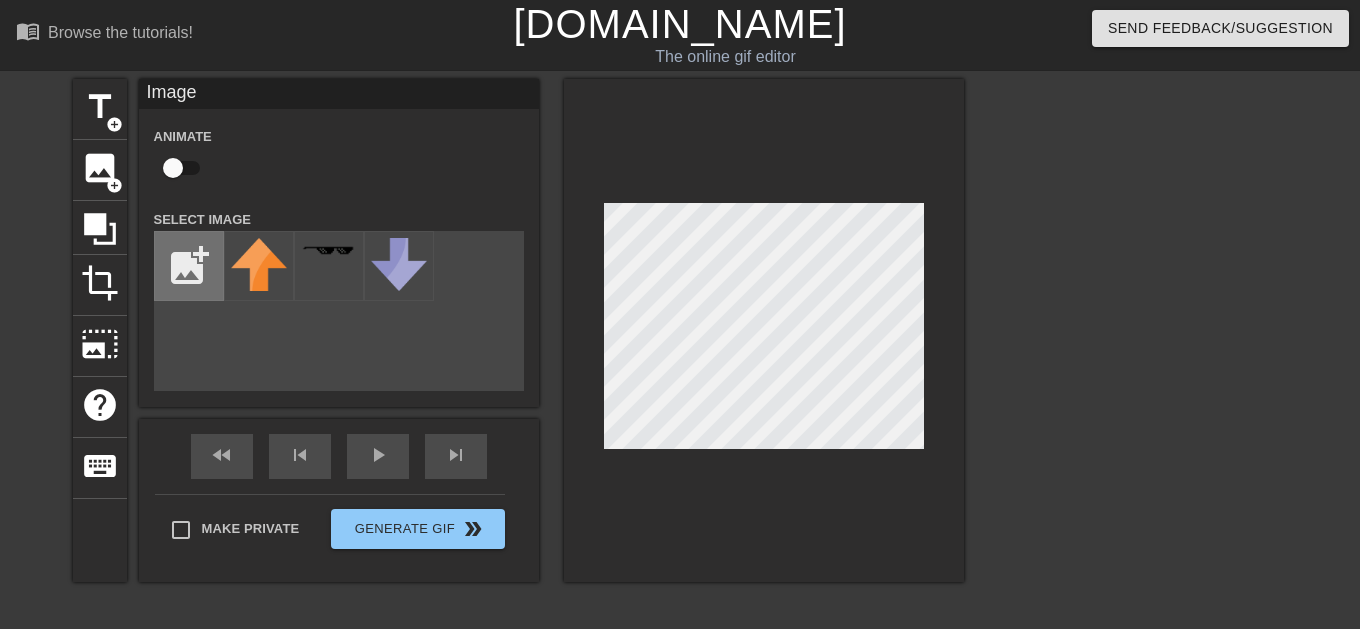 click at bounding box center [189, 266] 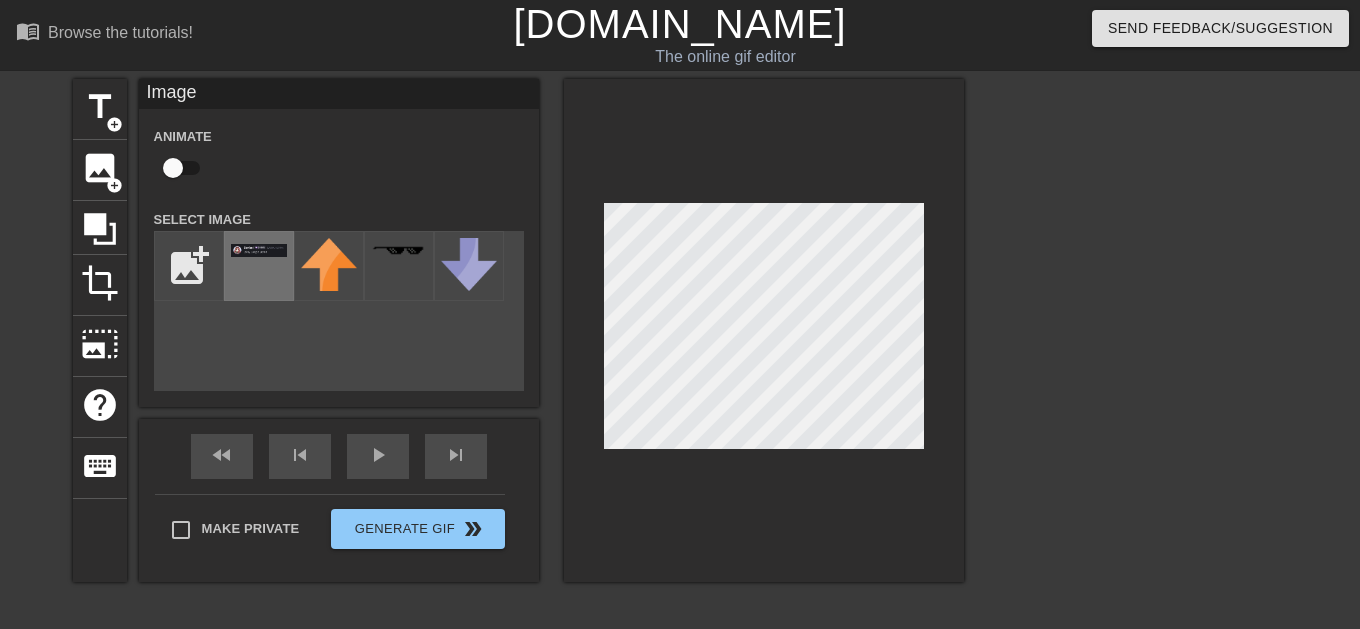 click at bounding box center (259, 266) 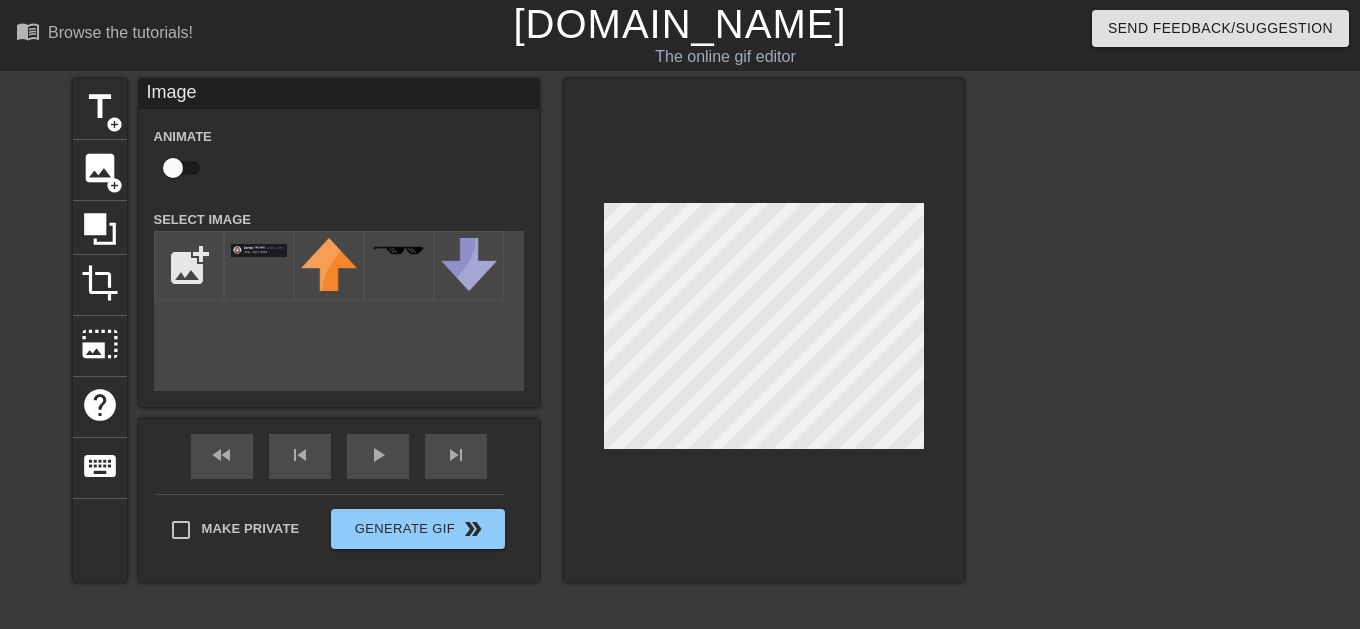 click on "add_photo_alternate" at bounding box center (339, 311) 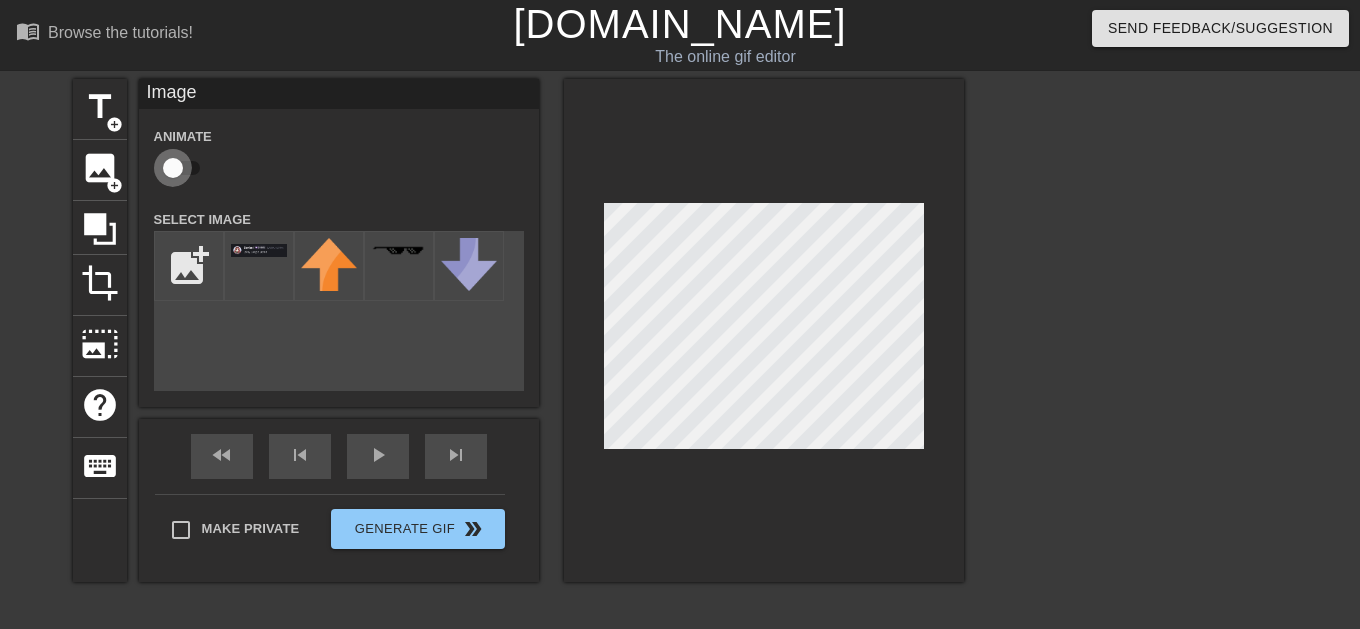 click at bounding box center (173, 168) 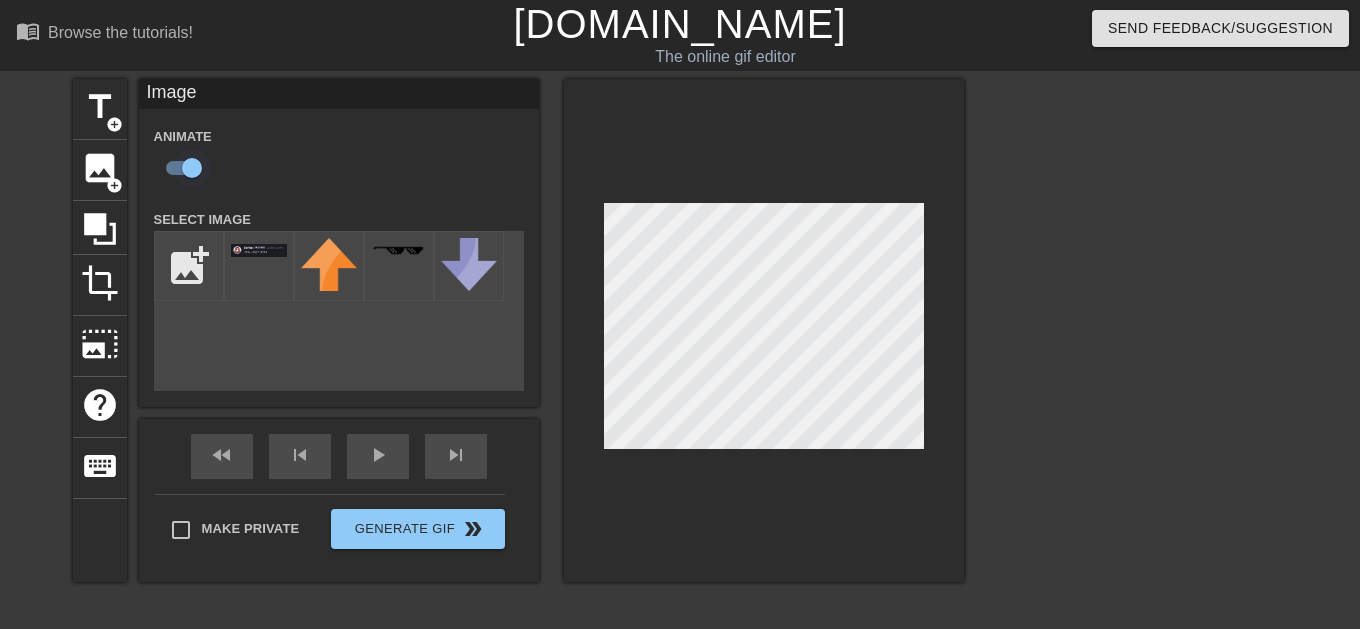 click at bounding box center [192, 168] 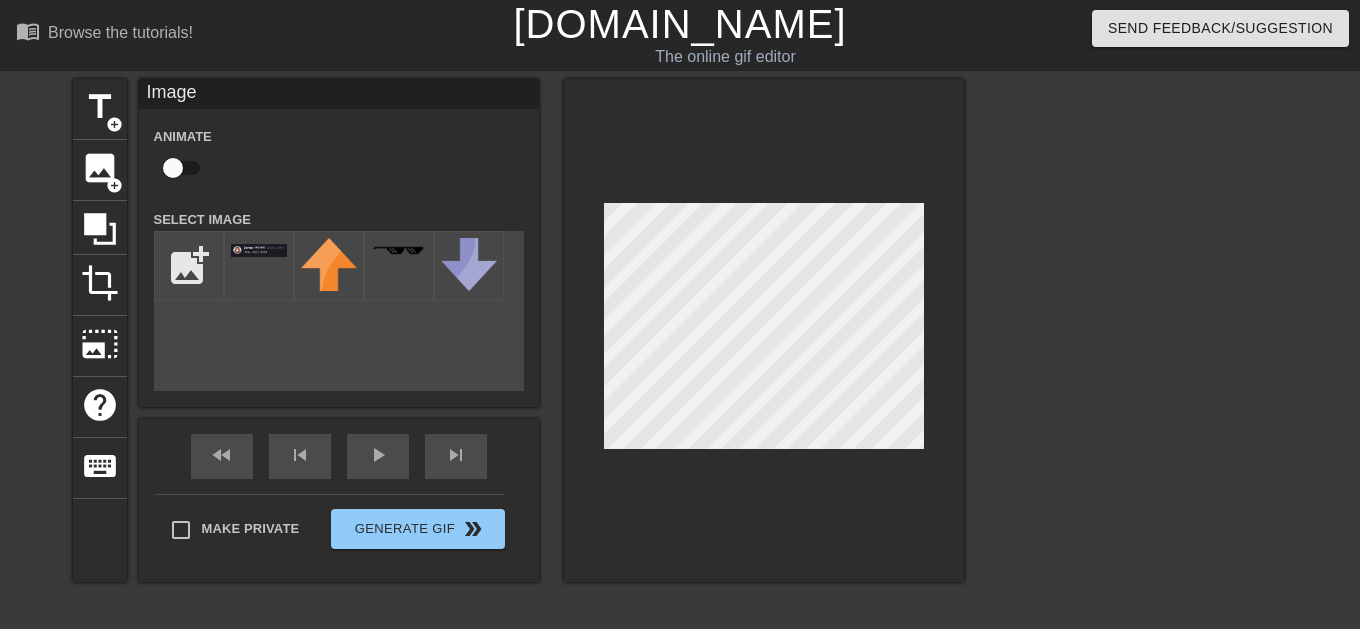 click on "title add_circle image add_circle crop photo_size_select_large help keyboard Image Animate Select Image add_photo_alternate fast_rewind skip_previous play_arrow skip_next Make Private Generate Gif double_arrow" at bounding box center (680, 379) 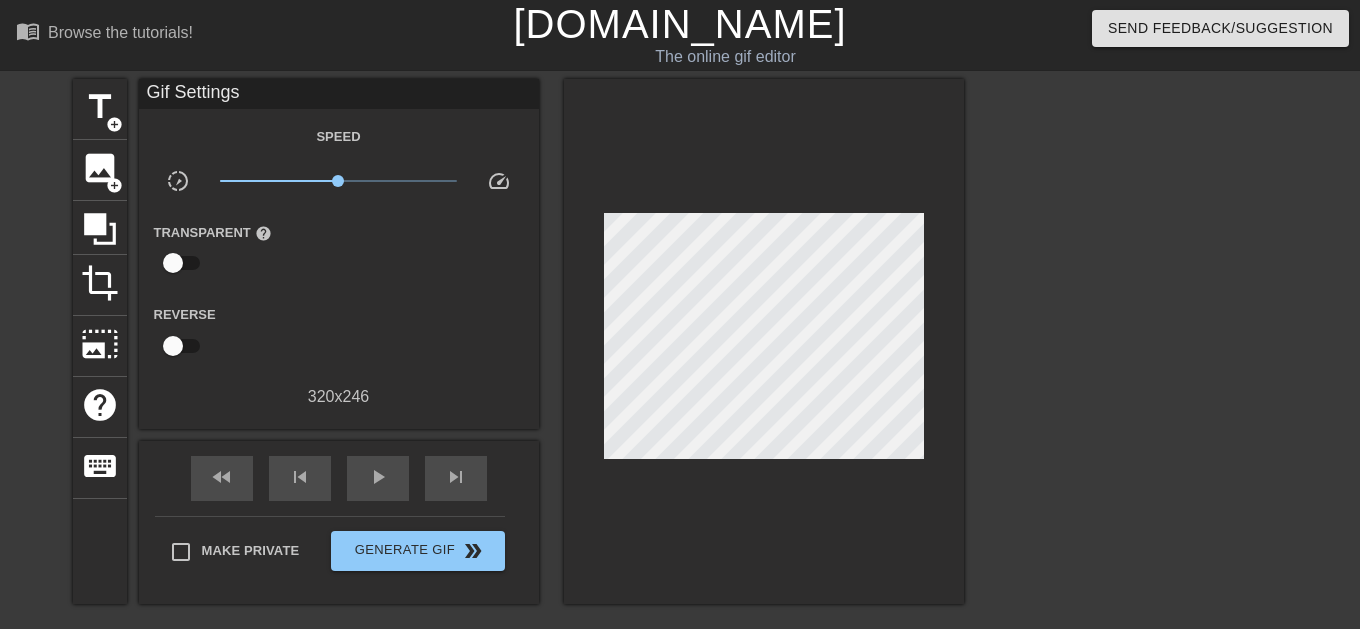 click on "title add_circle image add_circle crop photo_size_select_large help keyboard Gif Settings Speed slow_motion_video x1.00 speed Transparent help Reverse 320  x  246 fast_rewind skip_previous play_arrow skip_next Make Private Generate Gif double_arrow" at bounding box center (680, 379) 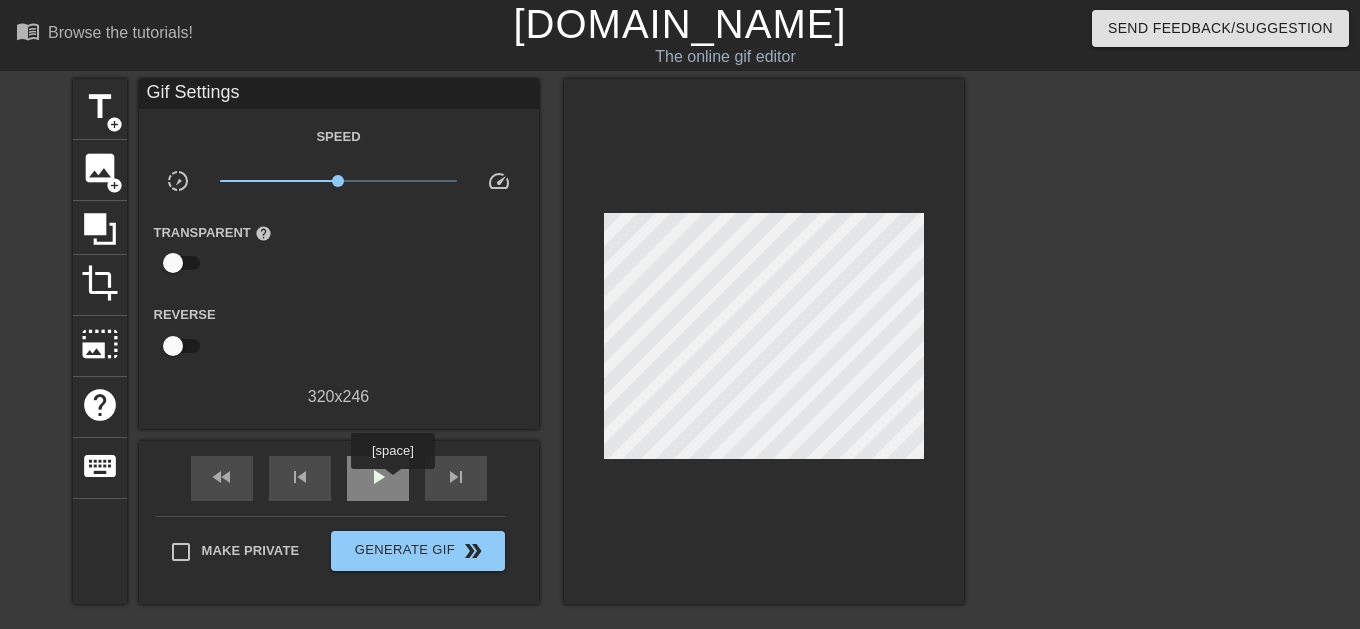 click on "play_arrow" at bounding box center (378, 478) 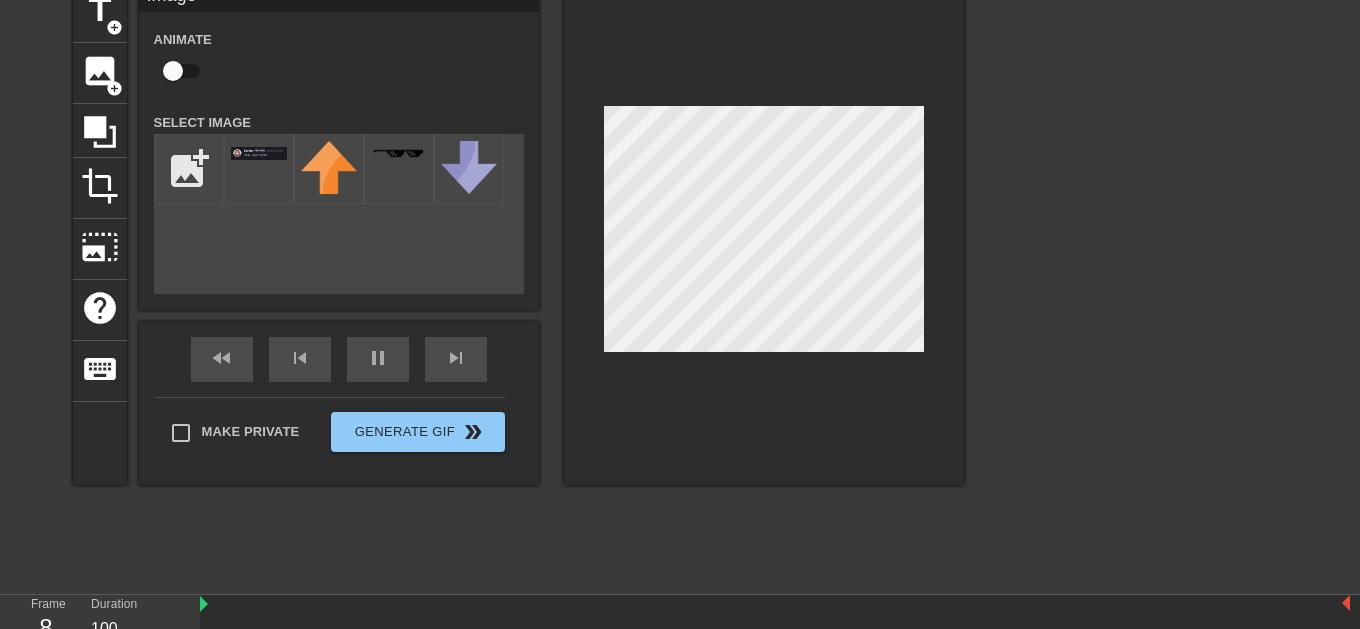 scroll, scrollTop: 171, scrollLeft: 0, axis: vertical 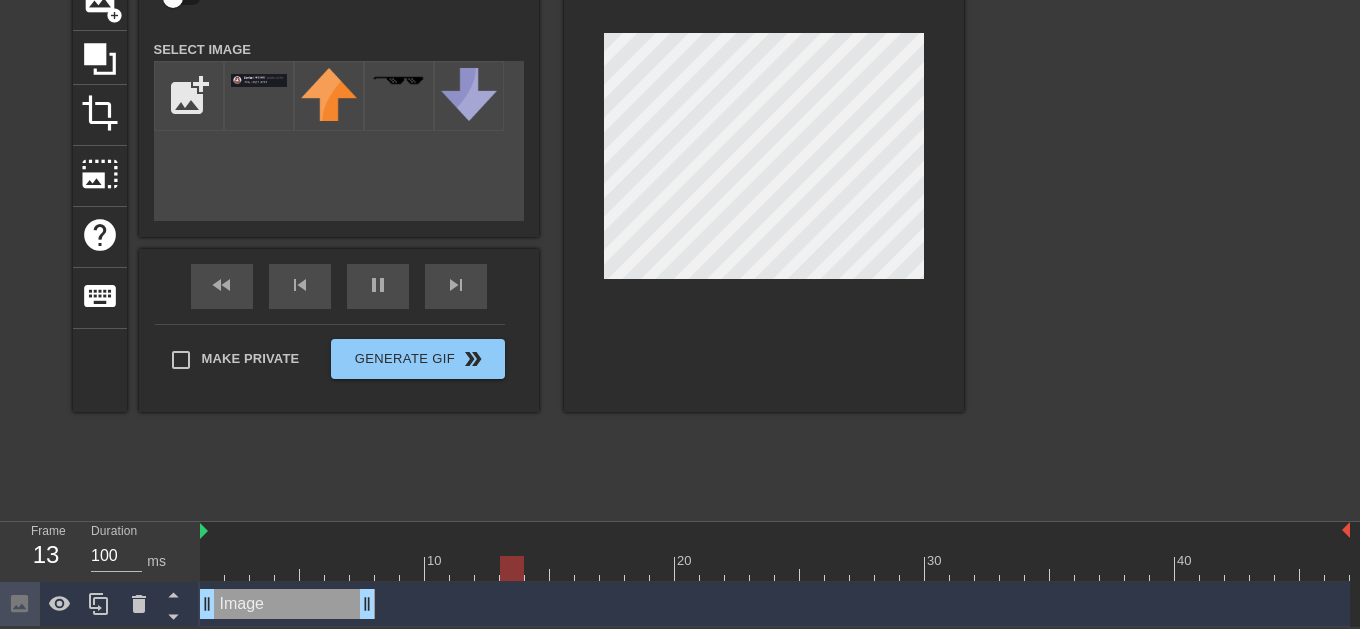 drag, startPoint x: 1345, startPoint y: 602, endPoint x: 364, endPoint y: 588, distance: 981.0999 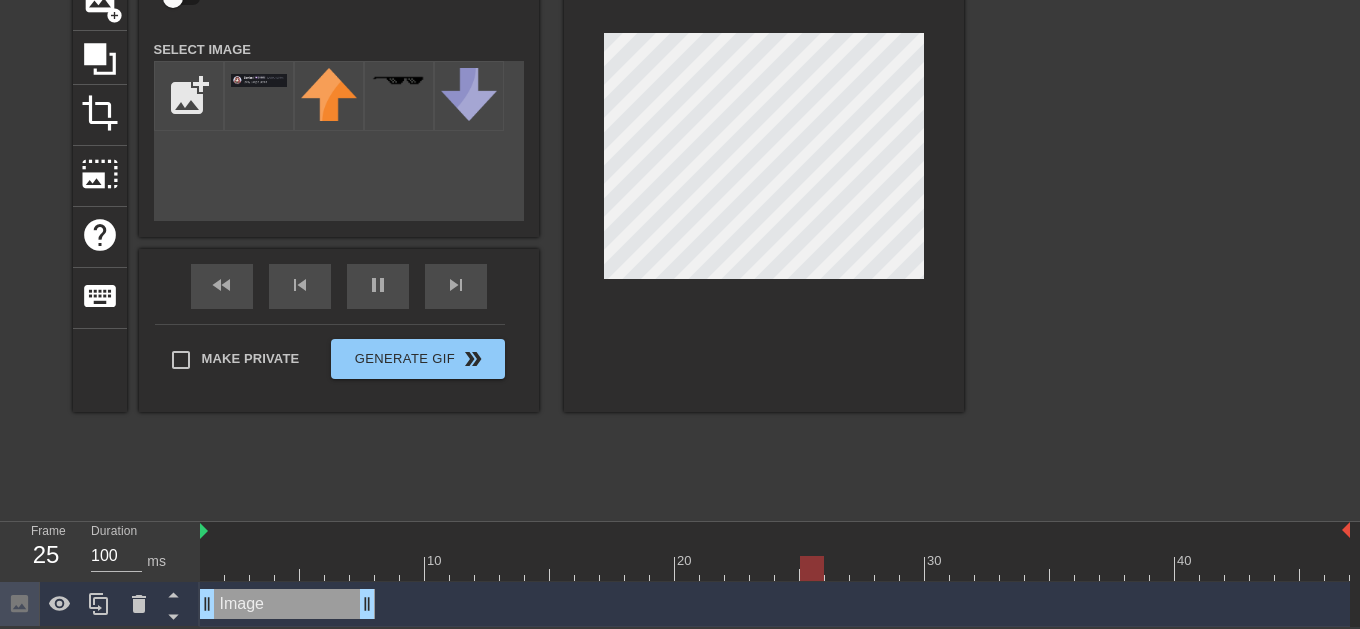 drag, startPoint x: 326, startPoint y: 601, endPoint x: 312, endPoint y: 605, distance: 14.56022 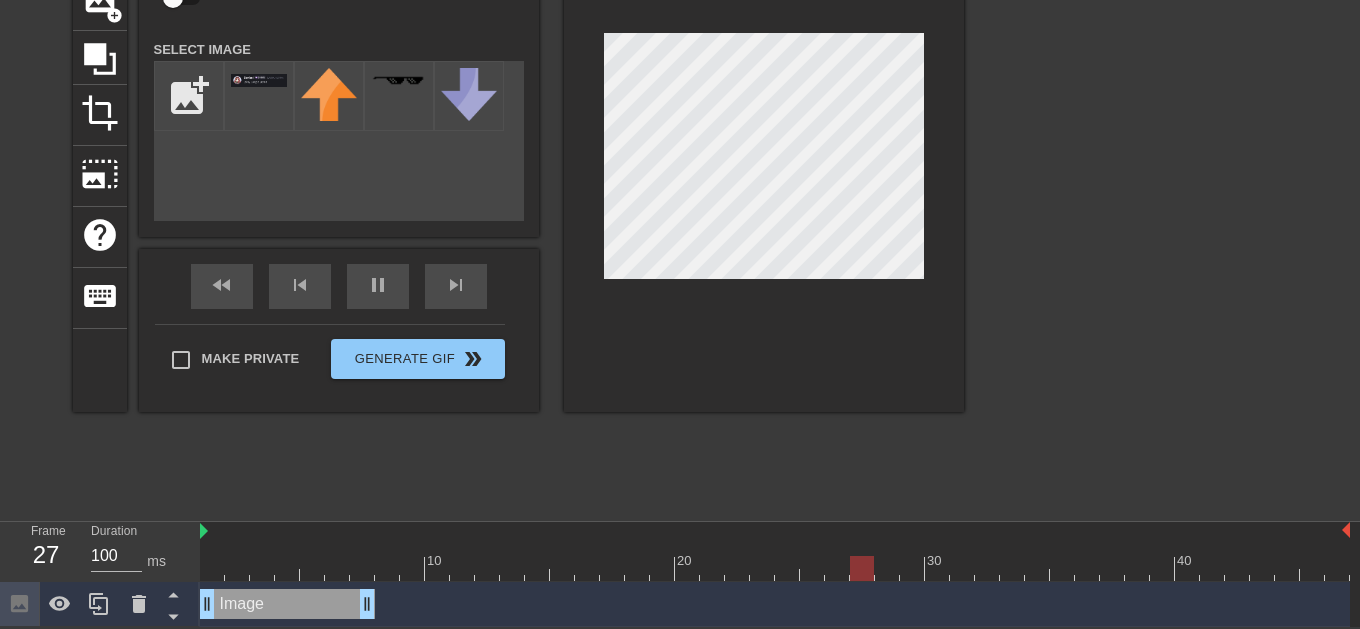 click on "Image drag_handle drag_handle" at bounding box center [287, 604] 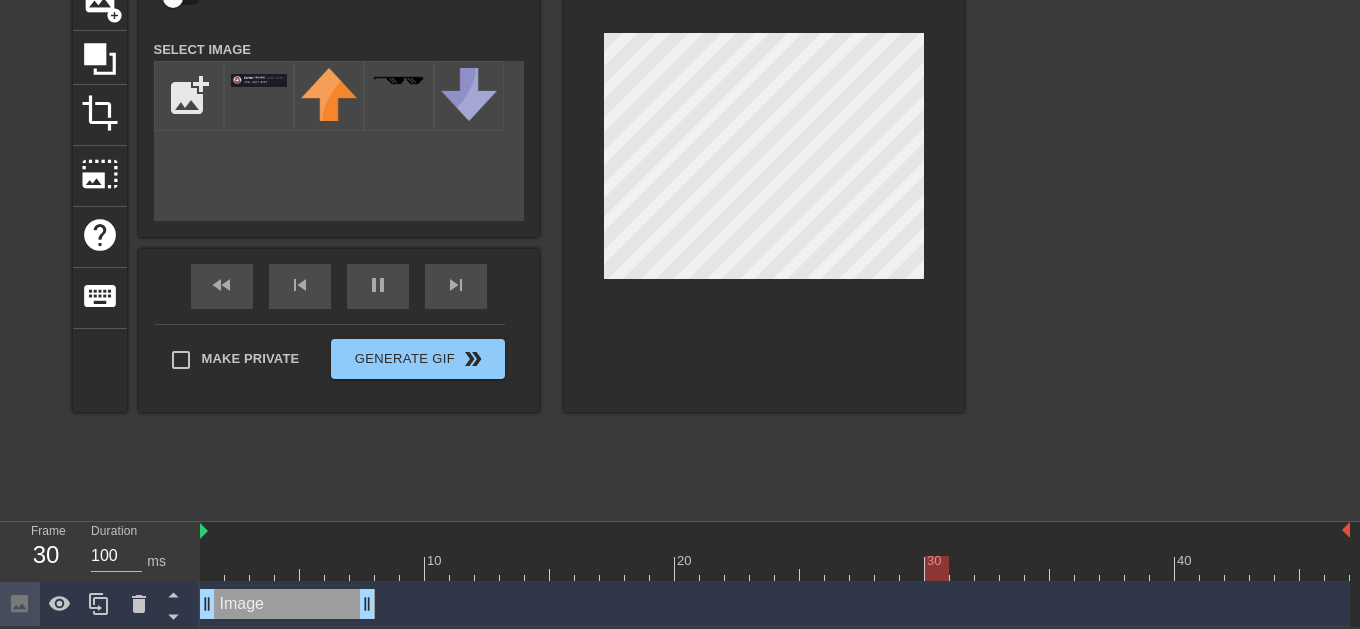 click on "Image drag_handle drag_handle" at bounding box center [287, 604] 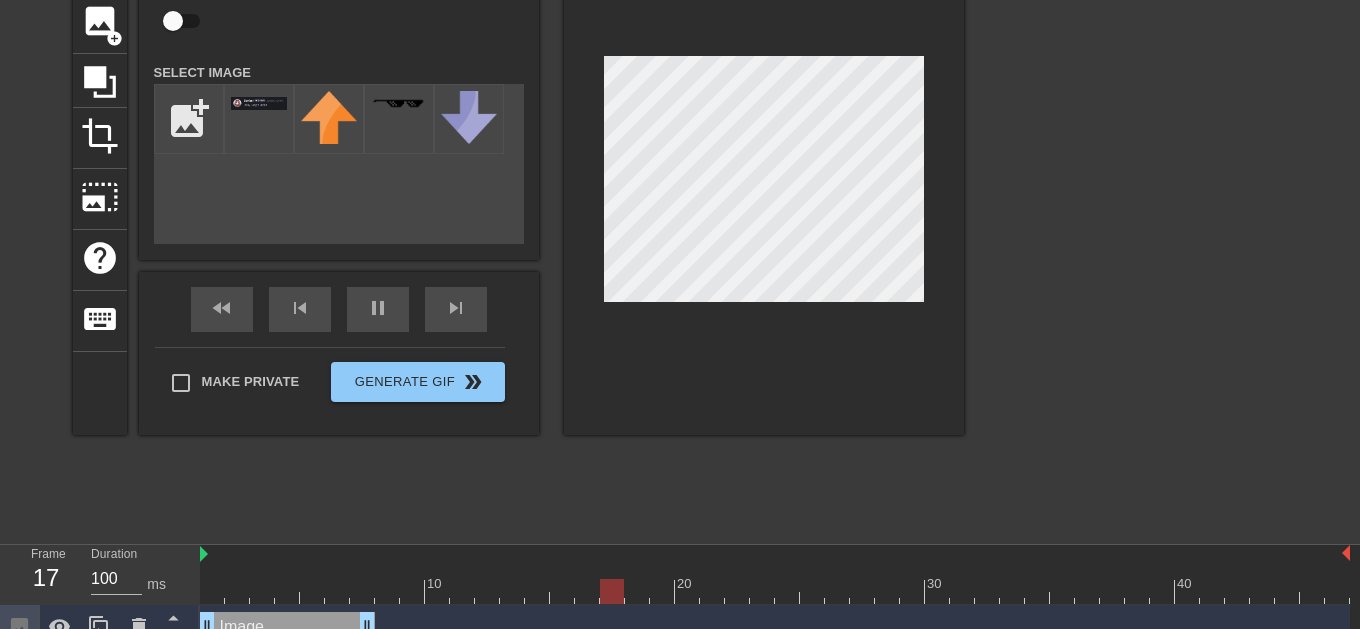 scroll, scrollTop: 171, scrollLeft: 0, axis: vertical 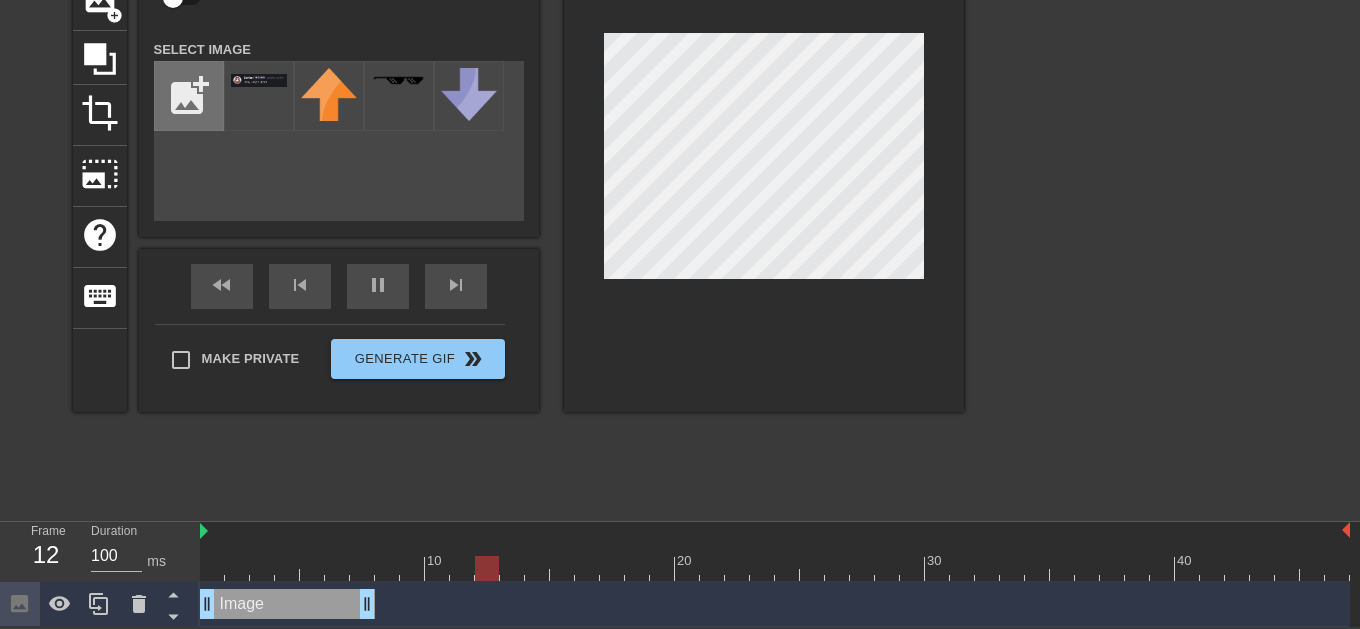 click at bounding box center (189, 96) 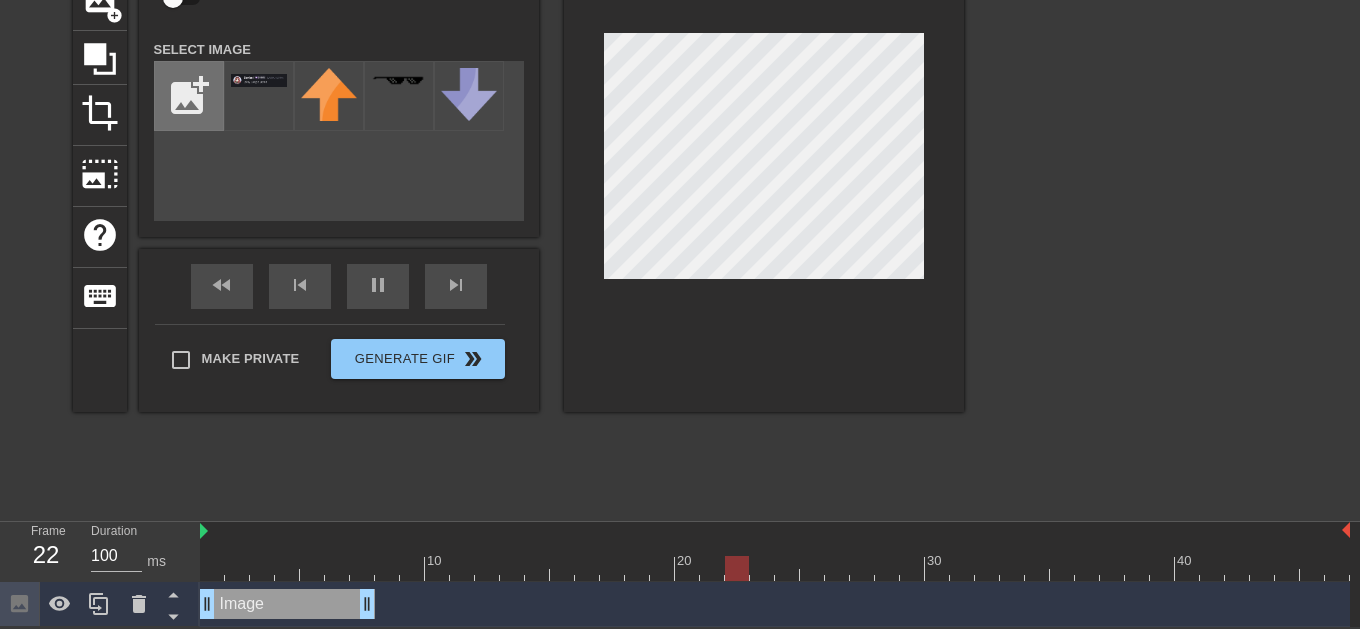 type on "C:\fakepath\IMG_4284.png" 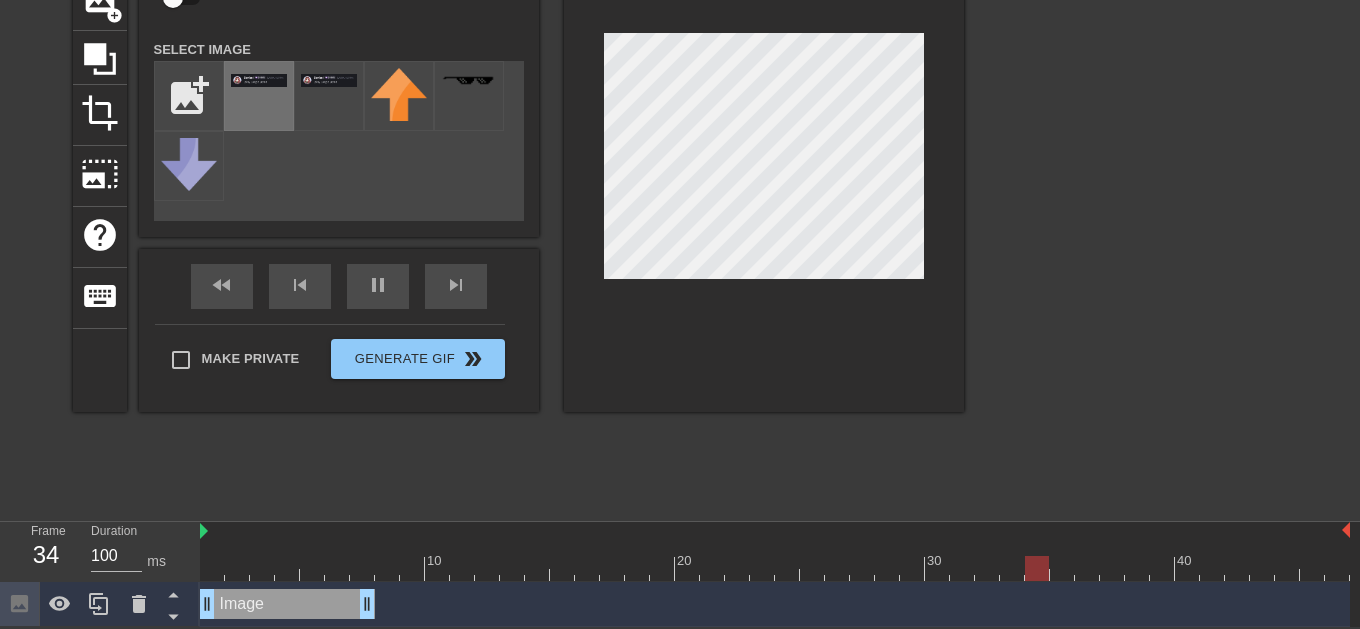 click at bounding box center (259, 96) 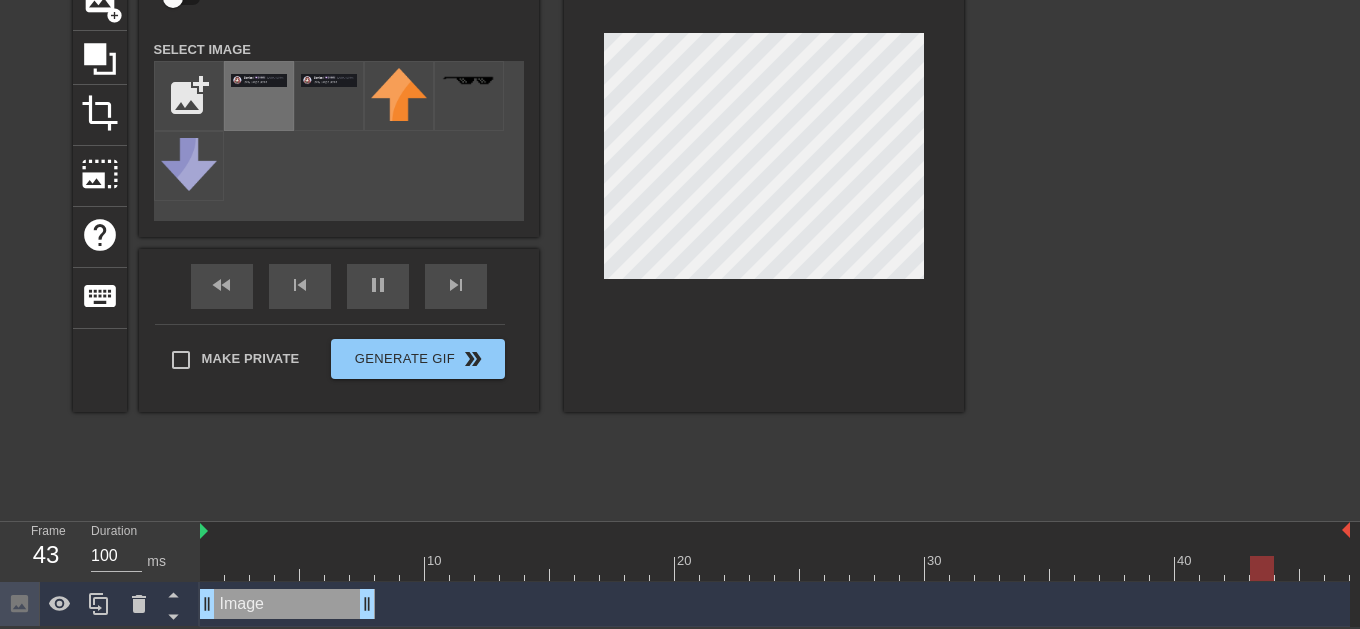 click at bounding box center (259, 96) 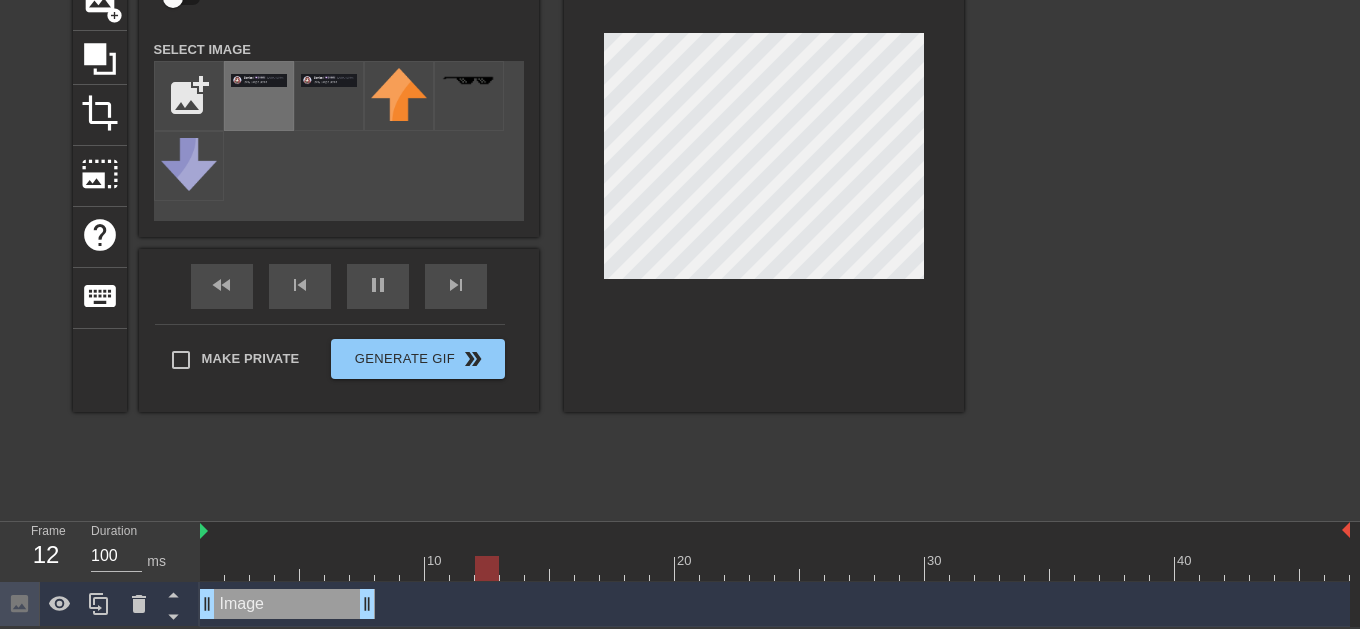 click at bounding box center [259, 96] 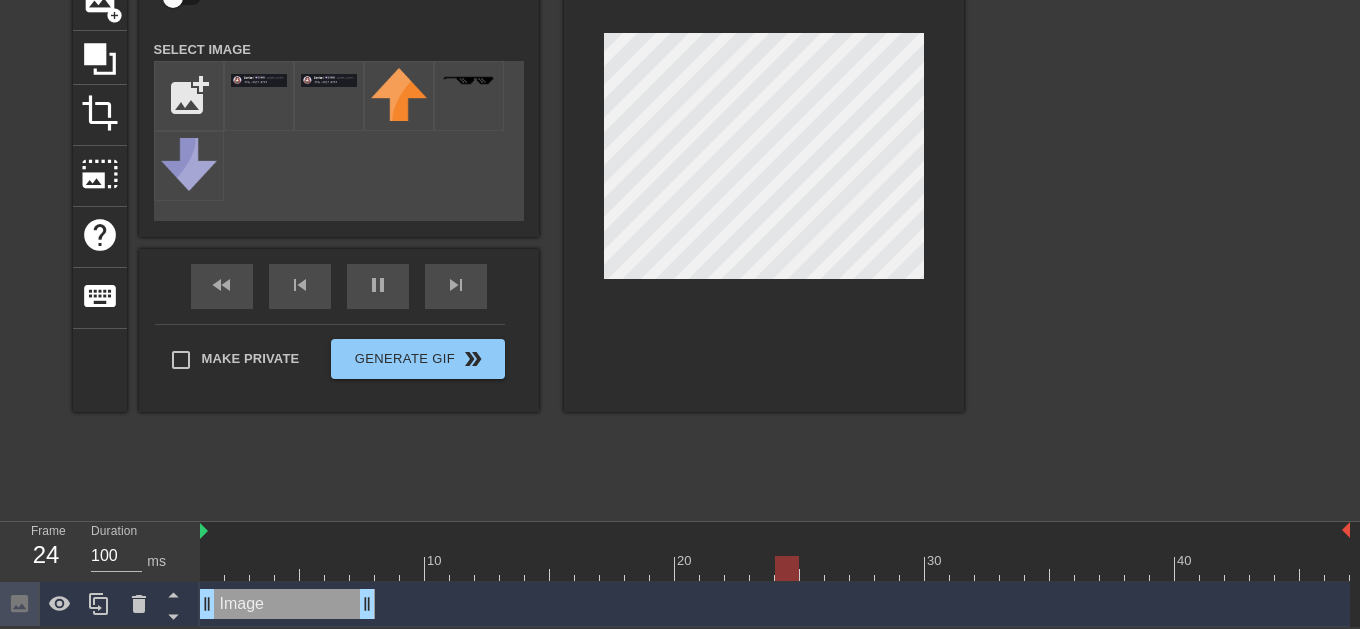 click on "Image drag_handle drag_handle" at bounding box center [775, 604] 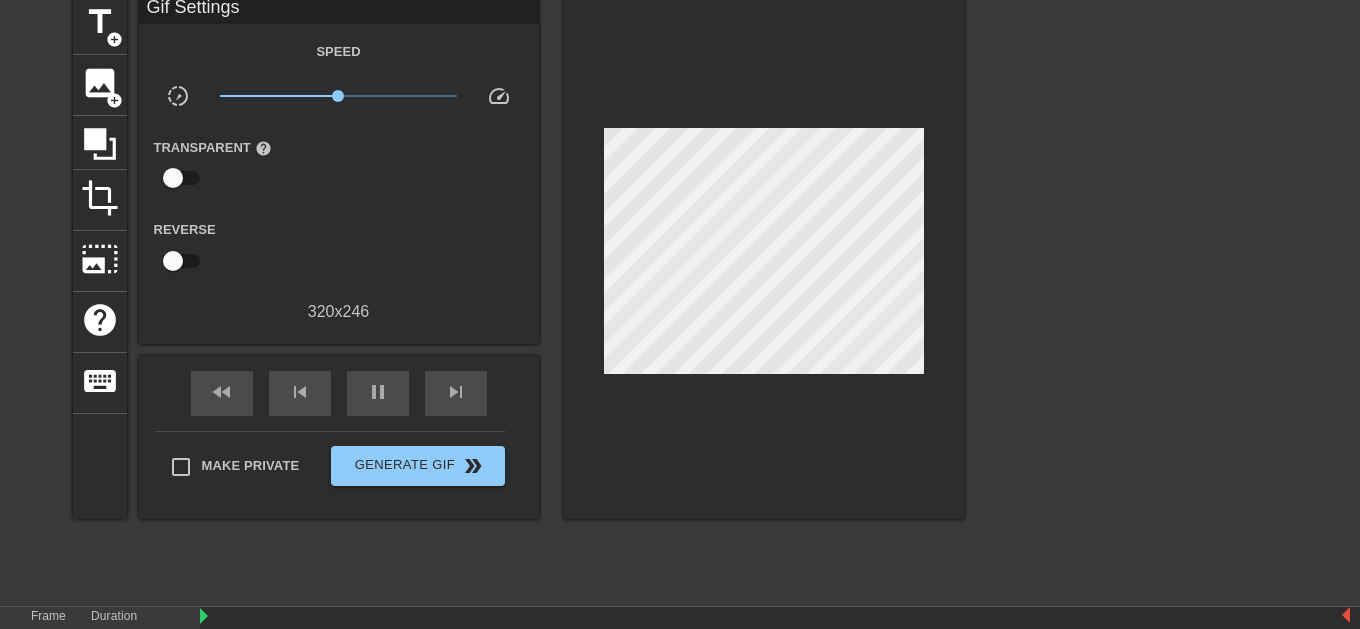 scroll, scrollTop: 0, scrollLeft: 0, axis: both 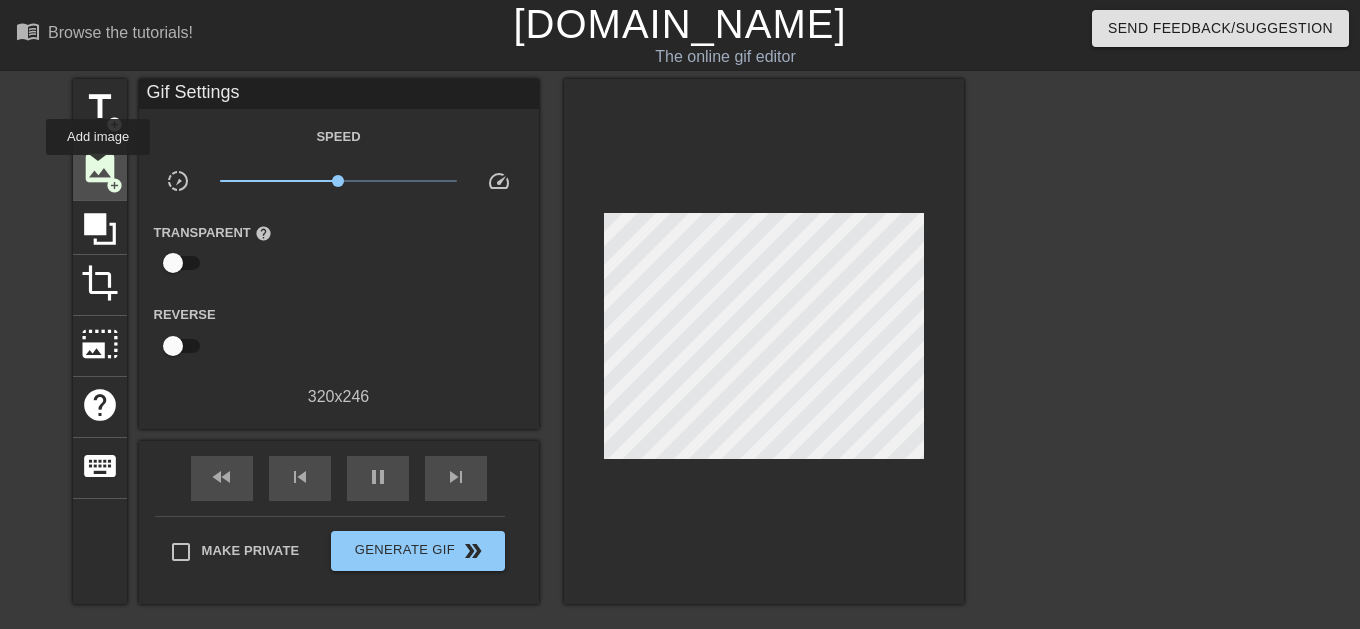 click on "image" at bounding box center [100, 168] 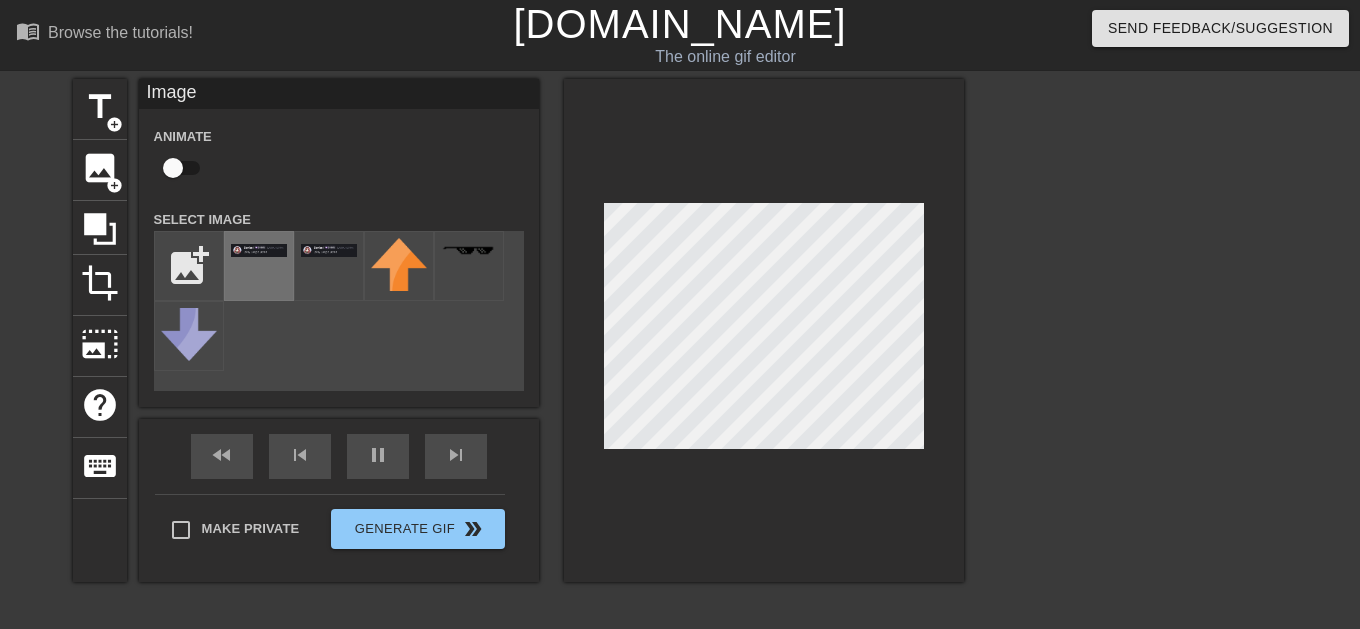 click at bounding box center [259, 266] 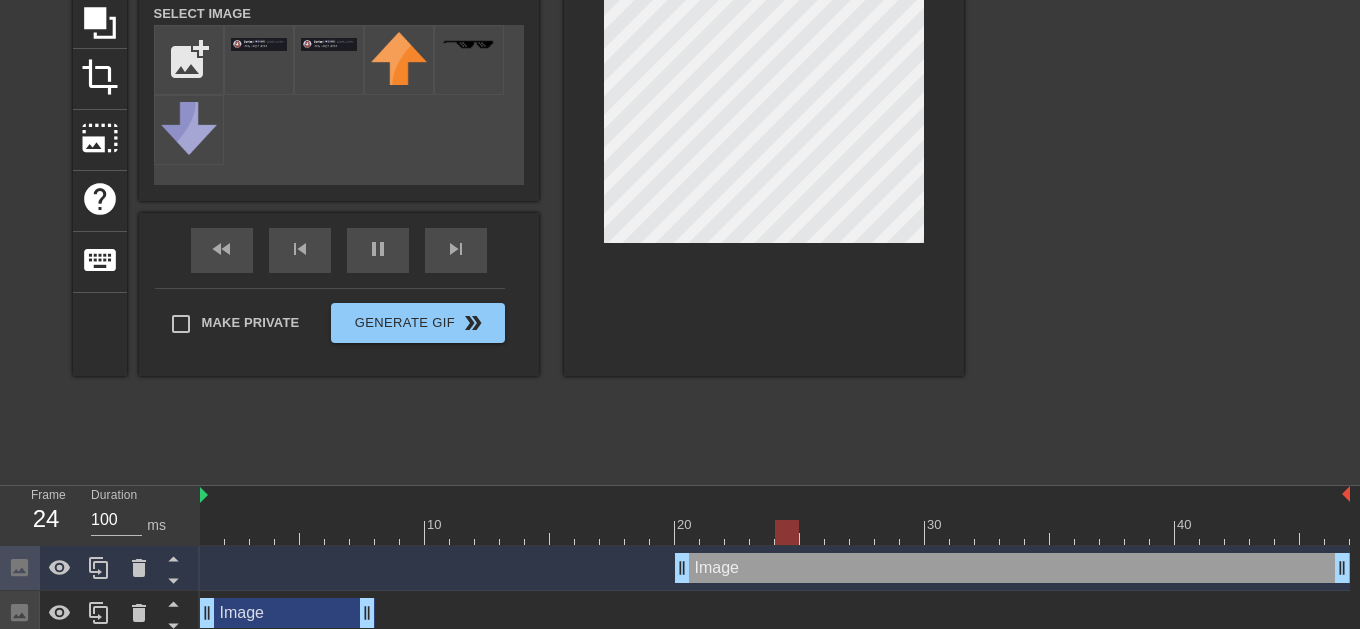 scroll, scrollTop: 216, scrollLeft: 0, axis: vertical 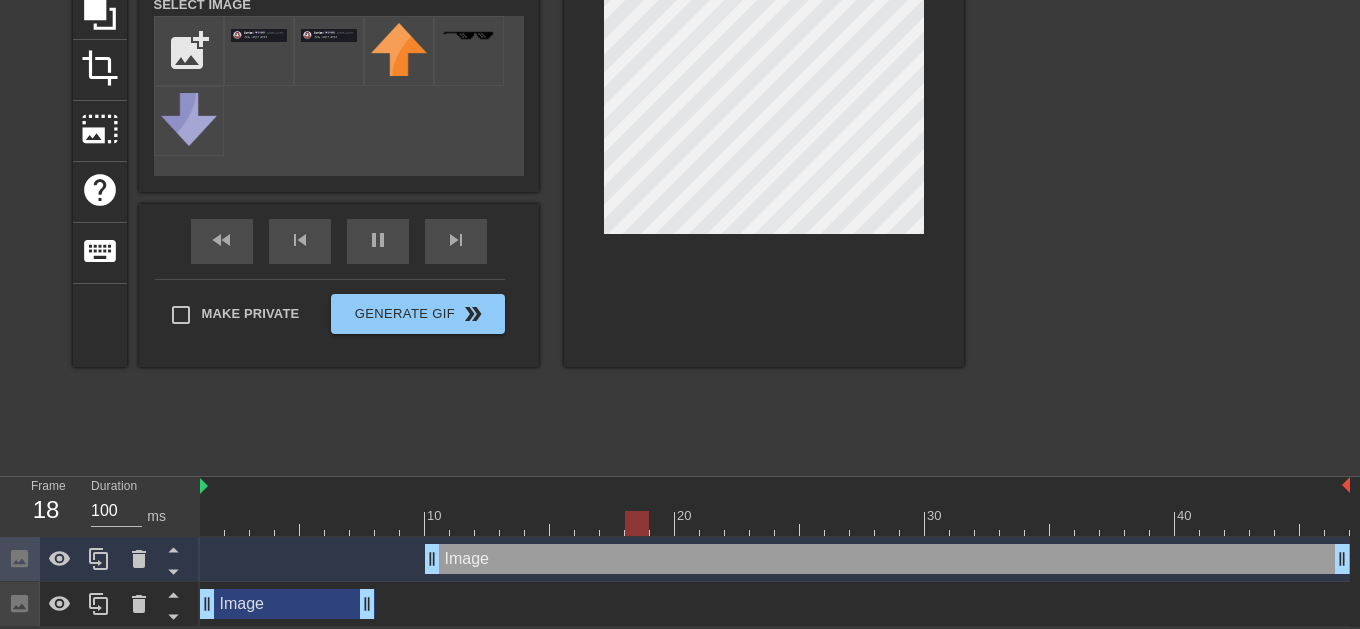 drag, startPoint x: 681, startPoint y: 556, endPoint x: 429, endPoint y: 553, distance: 252.01785 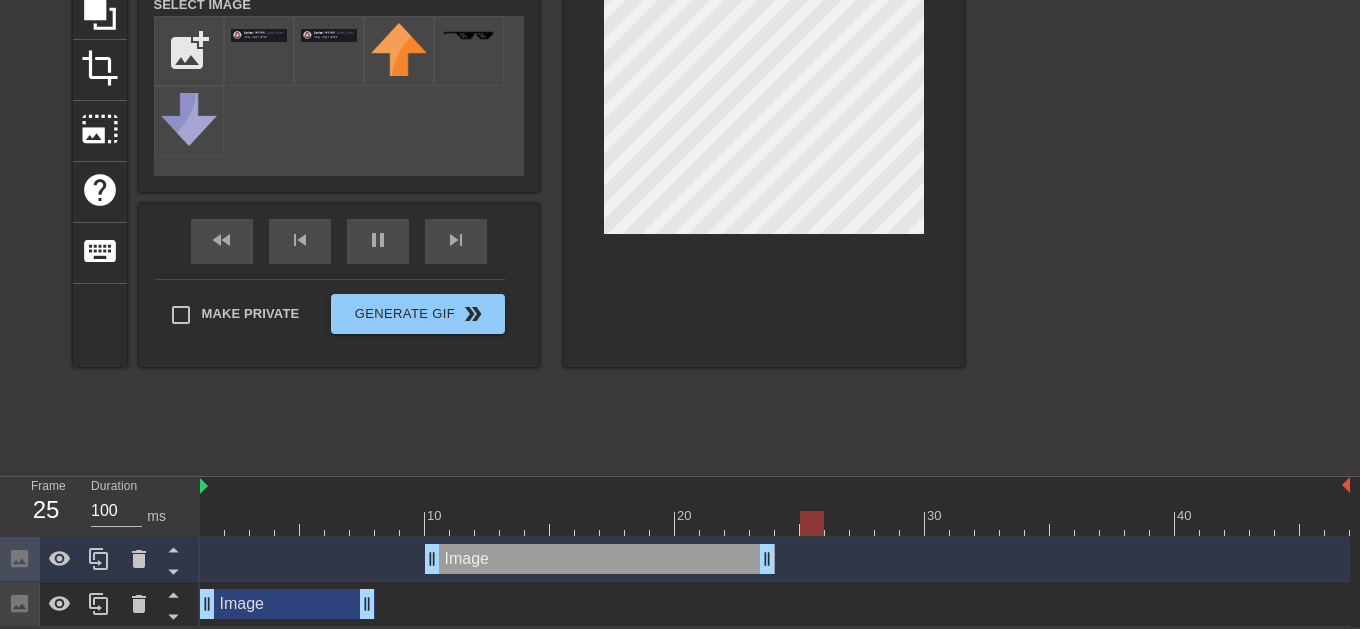 drag, startPoint x: 1345, startPoint y: 553, endPoint x: 772, endPoint y: 557, distance: 573.014 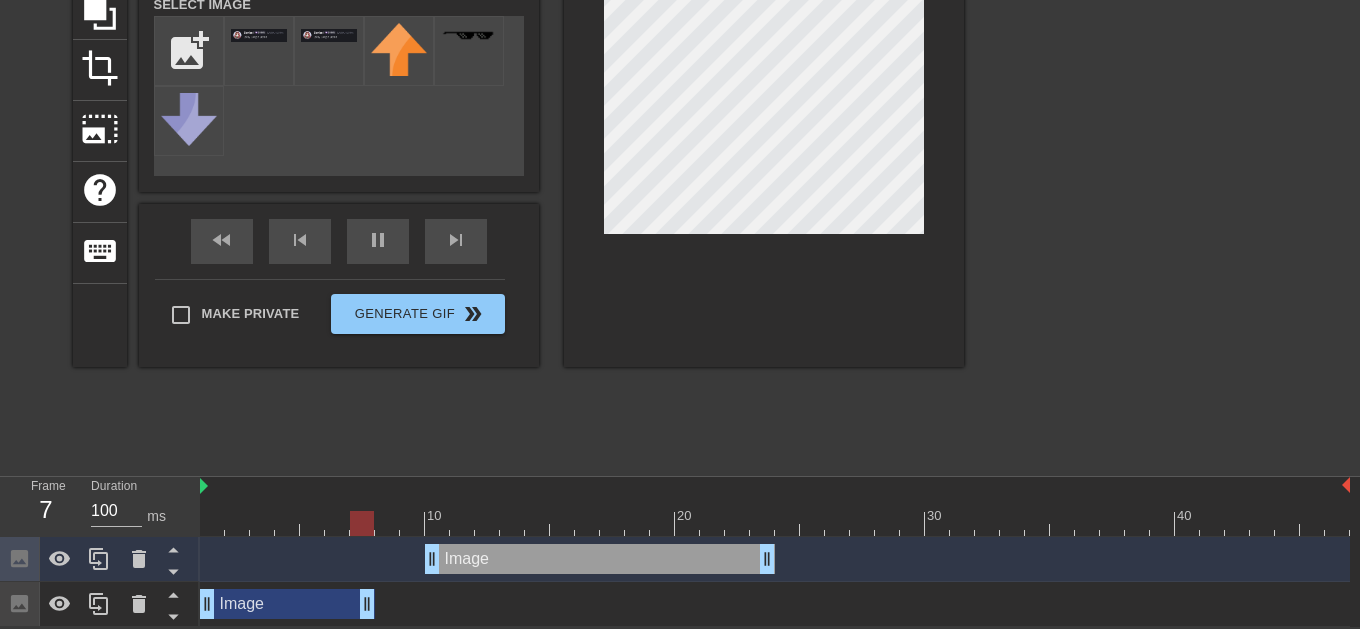 click on "Image drag_handle drag_handle" at bounding box center [775, 604] 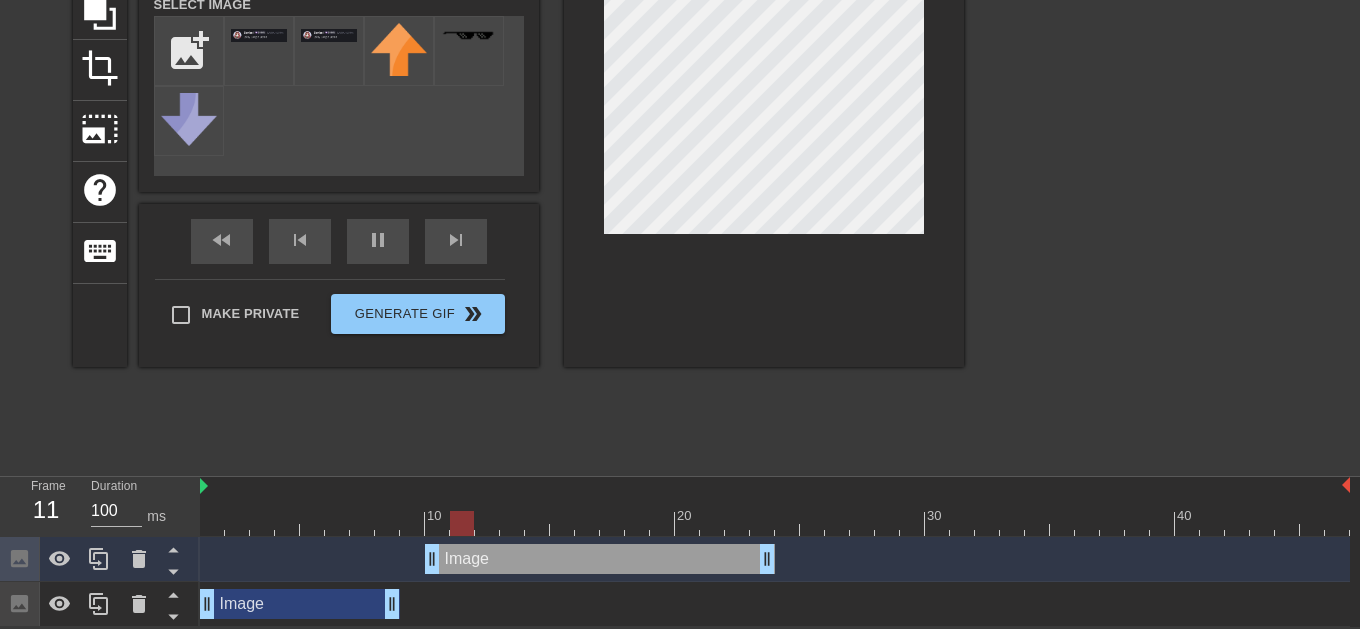 drag, startPoint x: 368, startPoint y: 608, endPoint x: 387, endPoint y: 604, distance: 19.416489 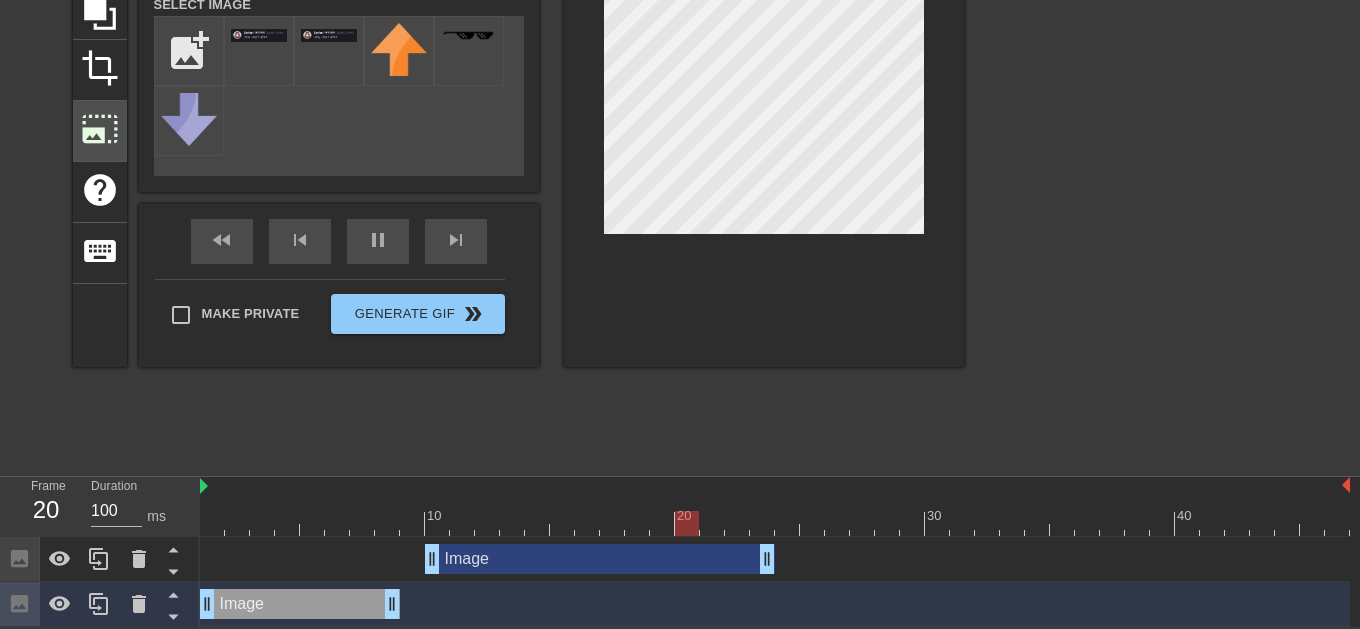 scroll, scrollTop: 0, scrollLeft: 0, axis: both 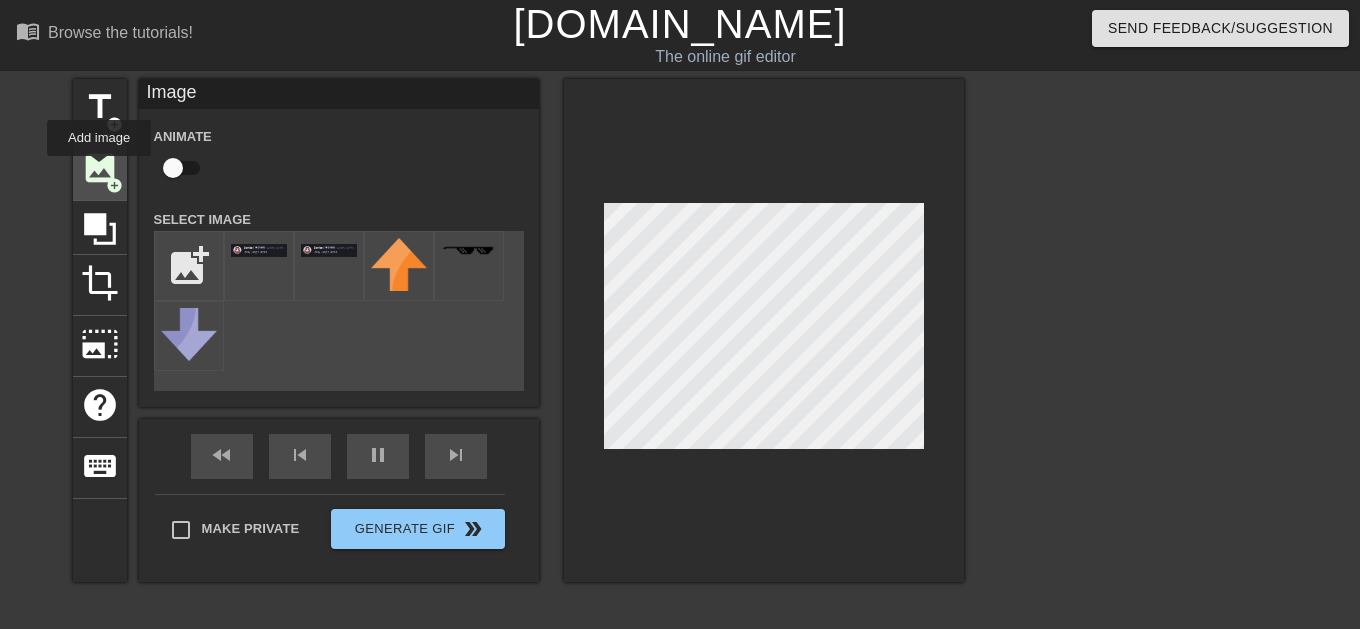click on "image" at bounding box center (100, 168) 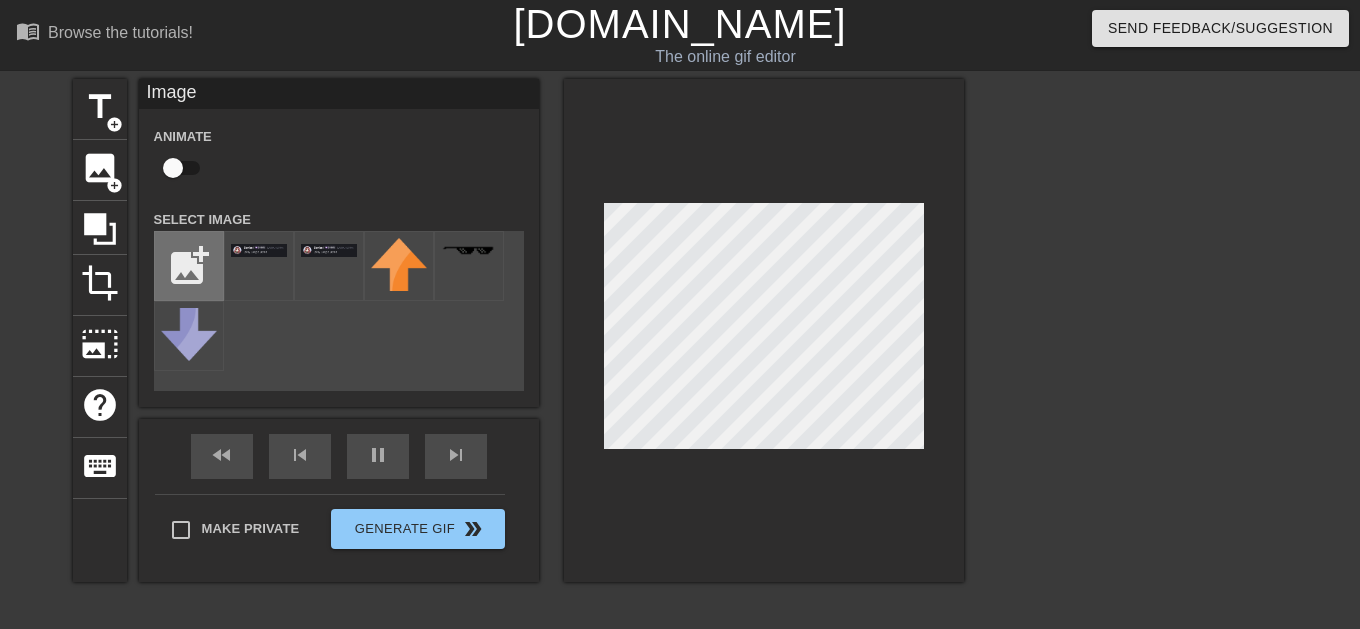 click at bounding box center [189, 266] 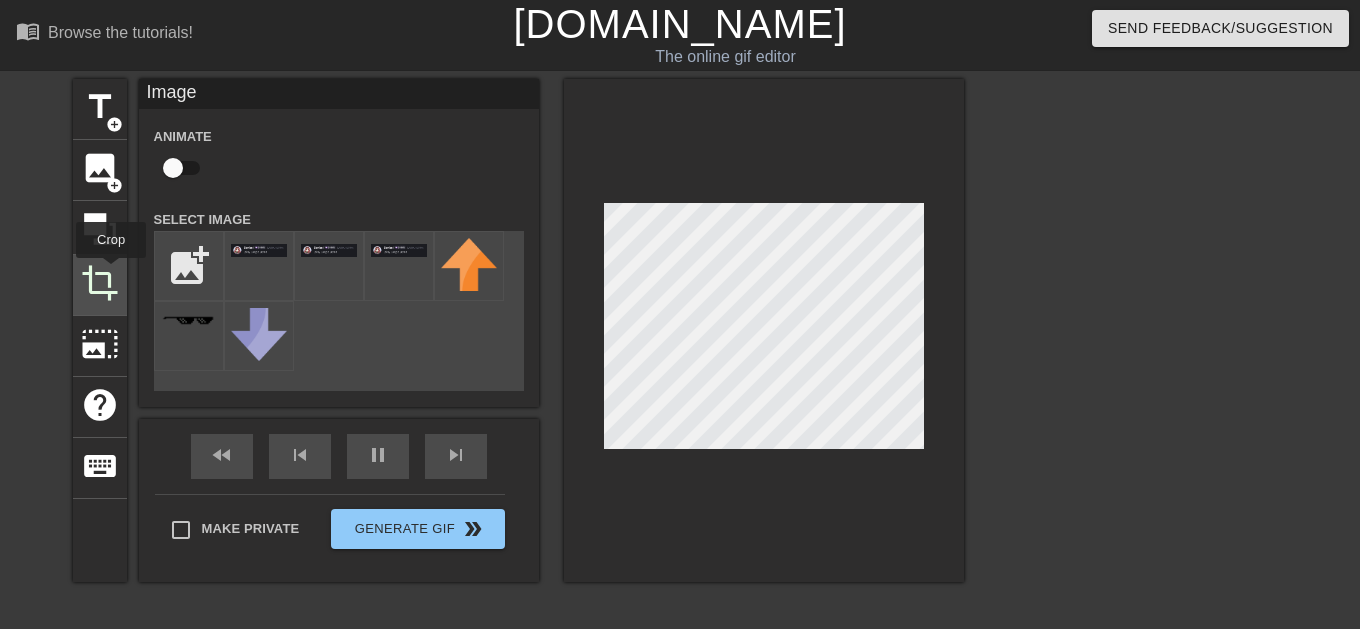 click on "crop" at bounding box center (100, 283) 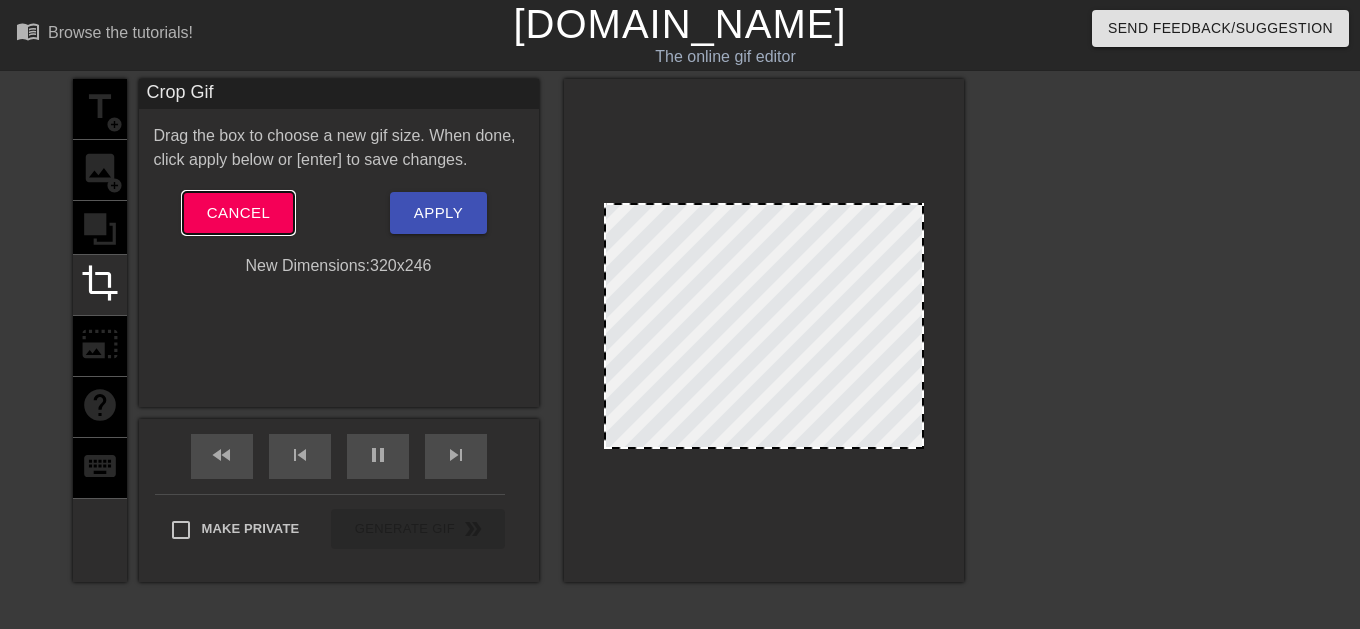 click on "Cancel" at bounding box center (238, 213) 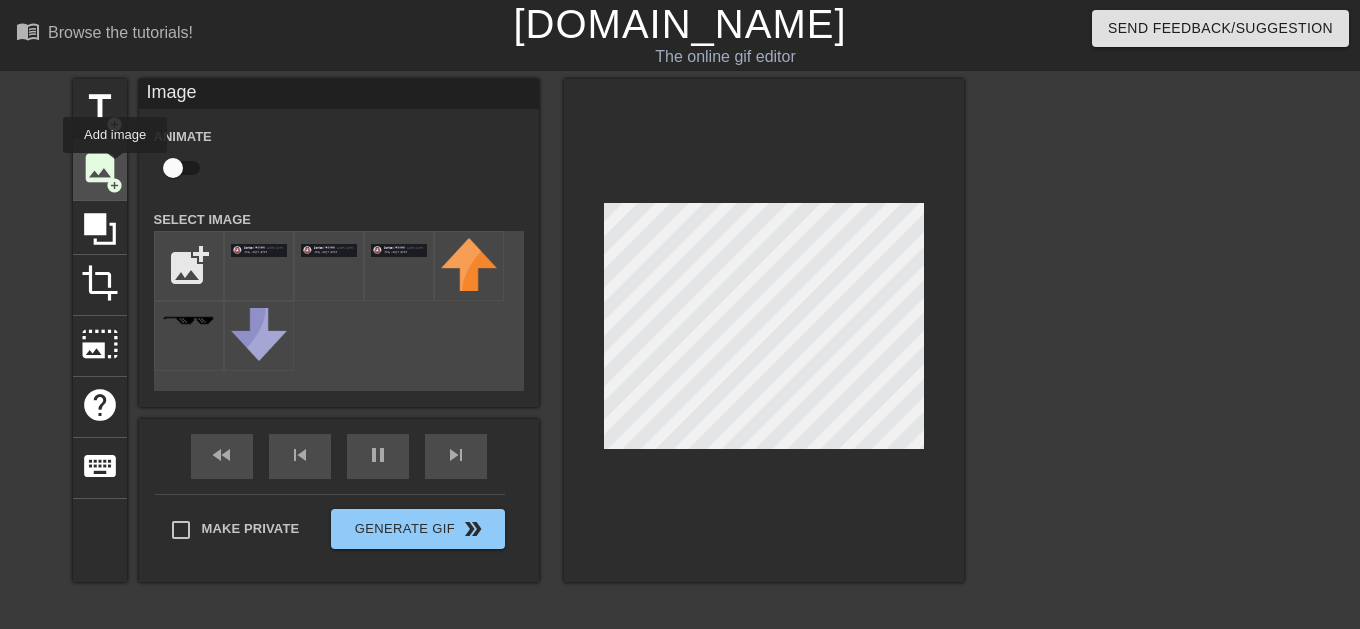 click on "image" at bounding box center [100, 168] 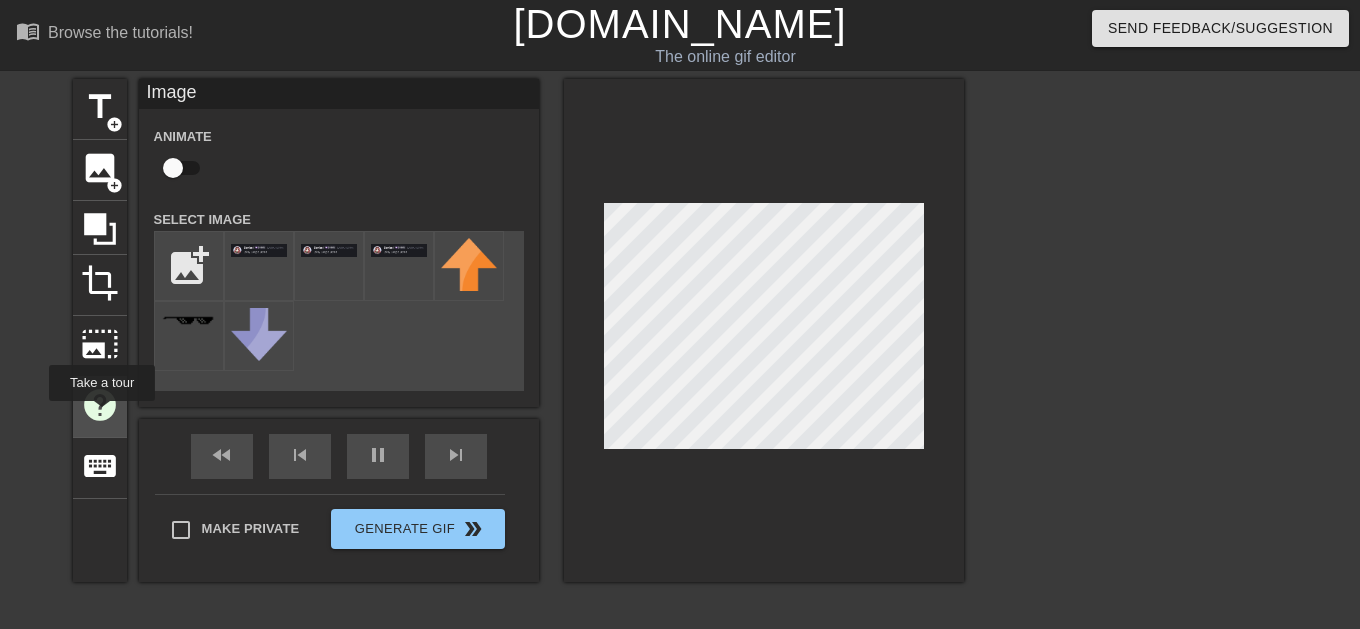 click on "help" at bounding box center (100, 405) 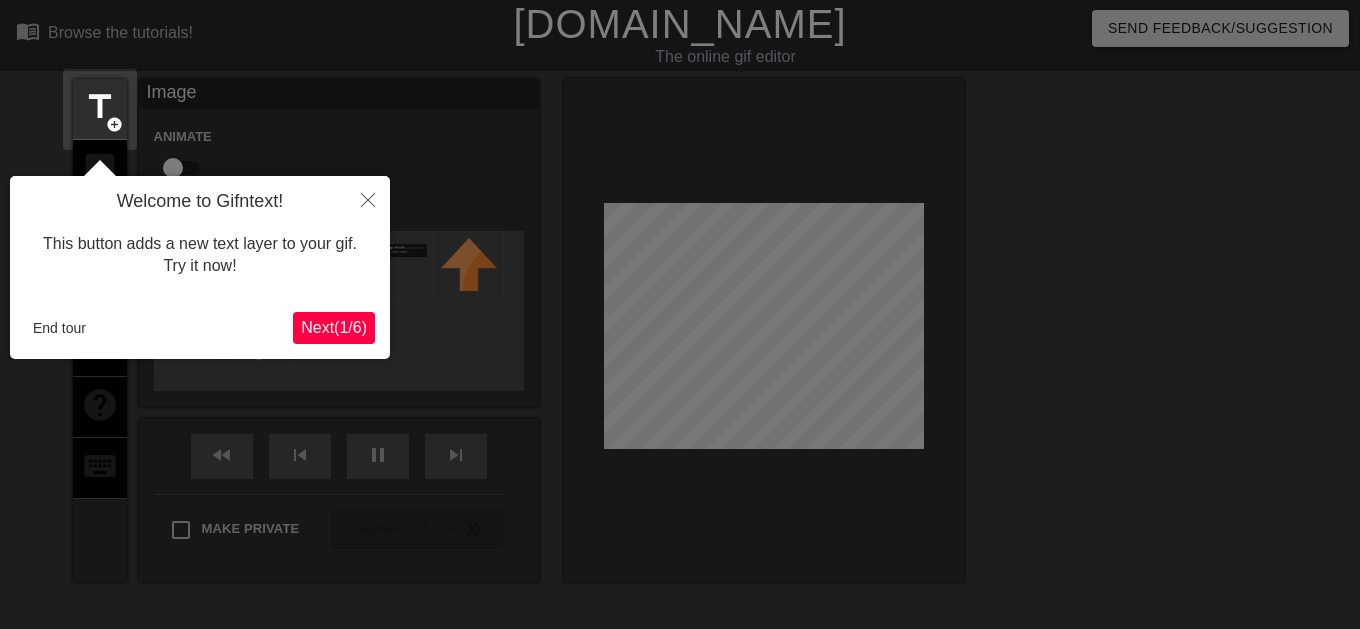 scroll, scrollTop: 49, scrollLeft: 0, axis: vertical 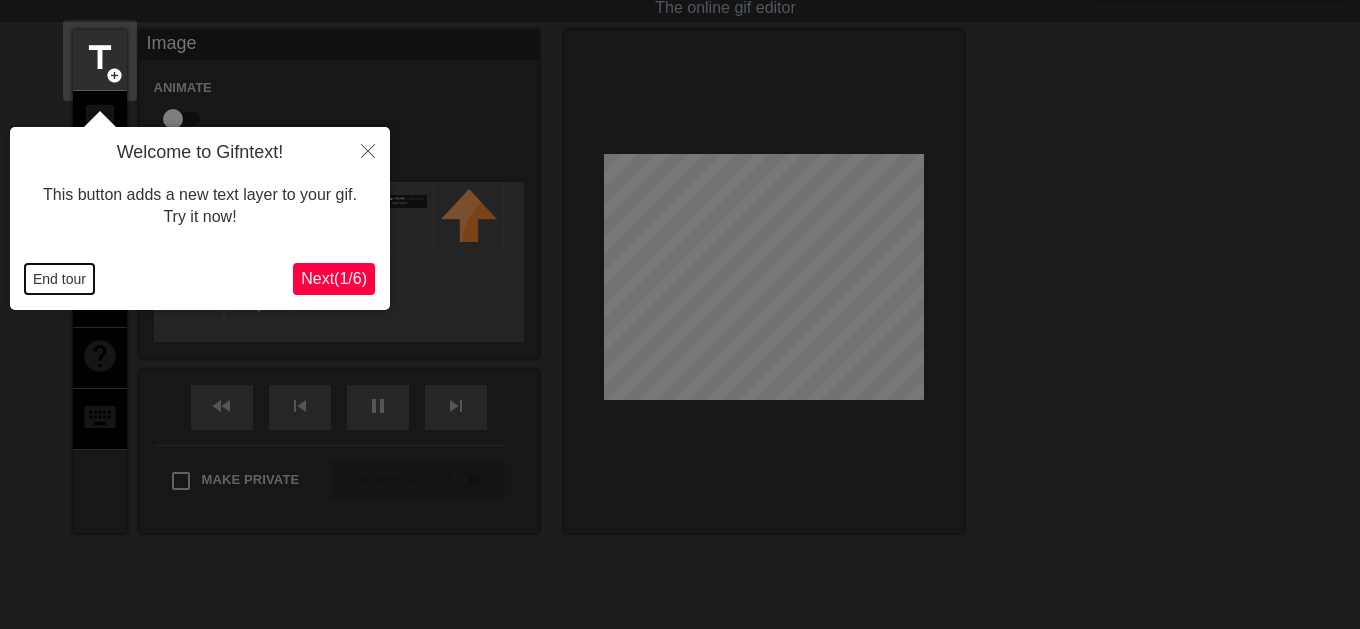 click on "End tour" at bounding box center [59, 279] 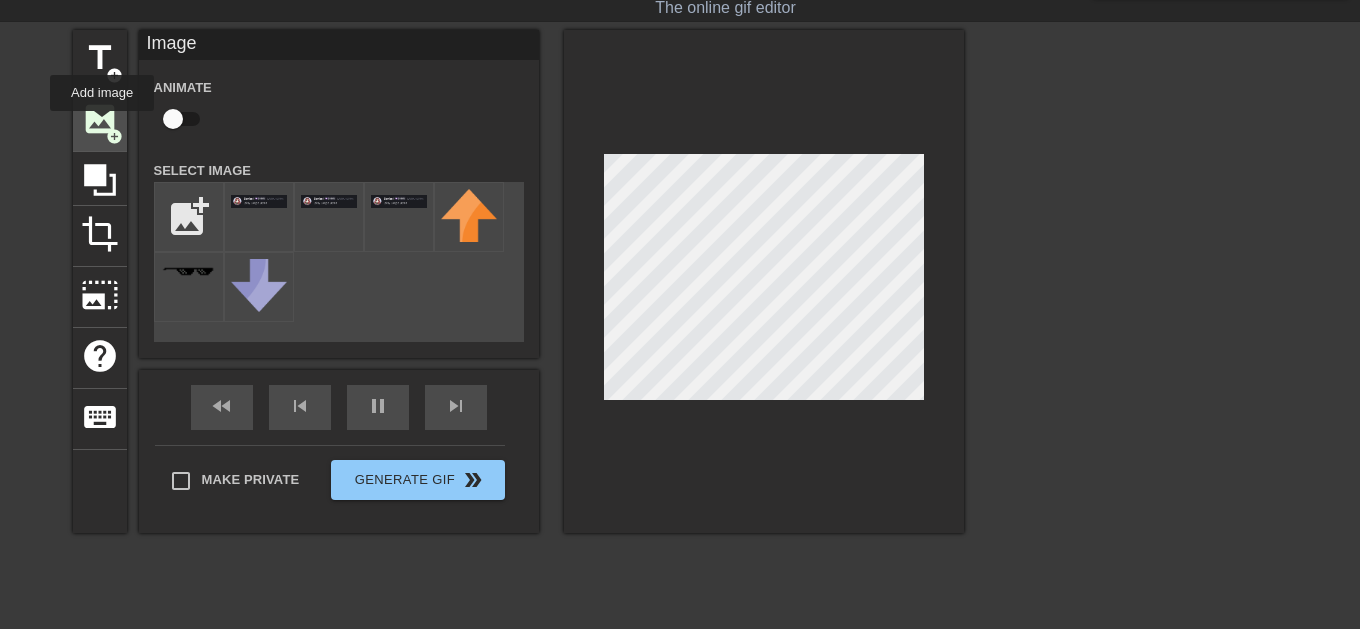click on "image" at bounding box center [100, 119] 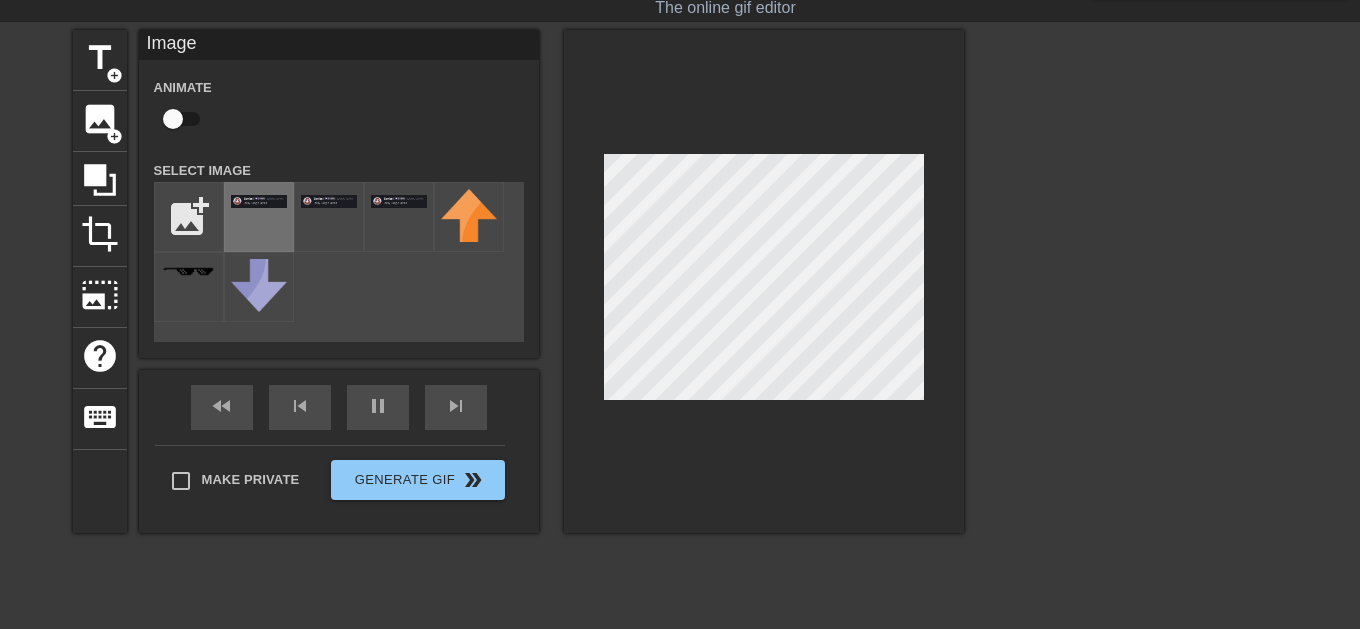 click at bounding box center [259, 201] 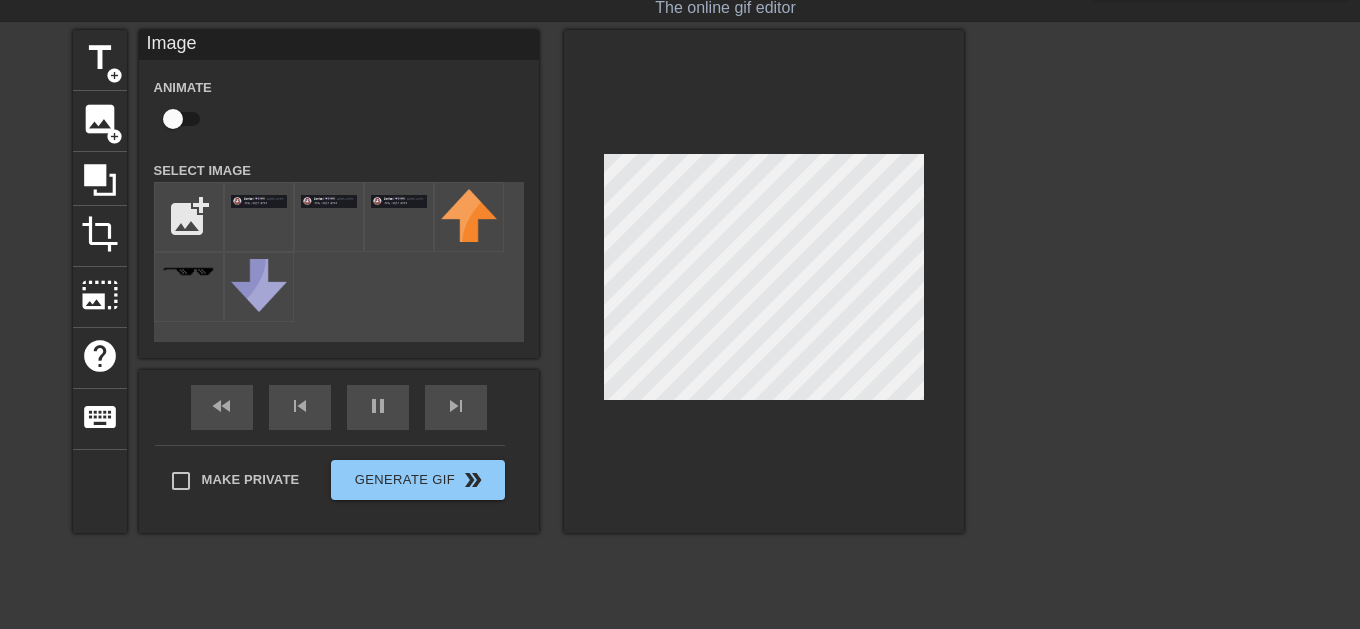 click at bounding box center (764, 281) 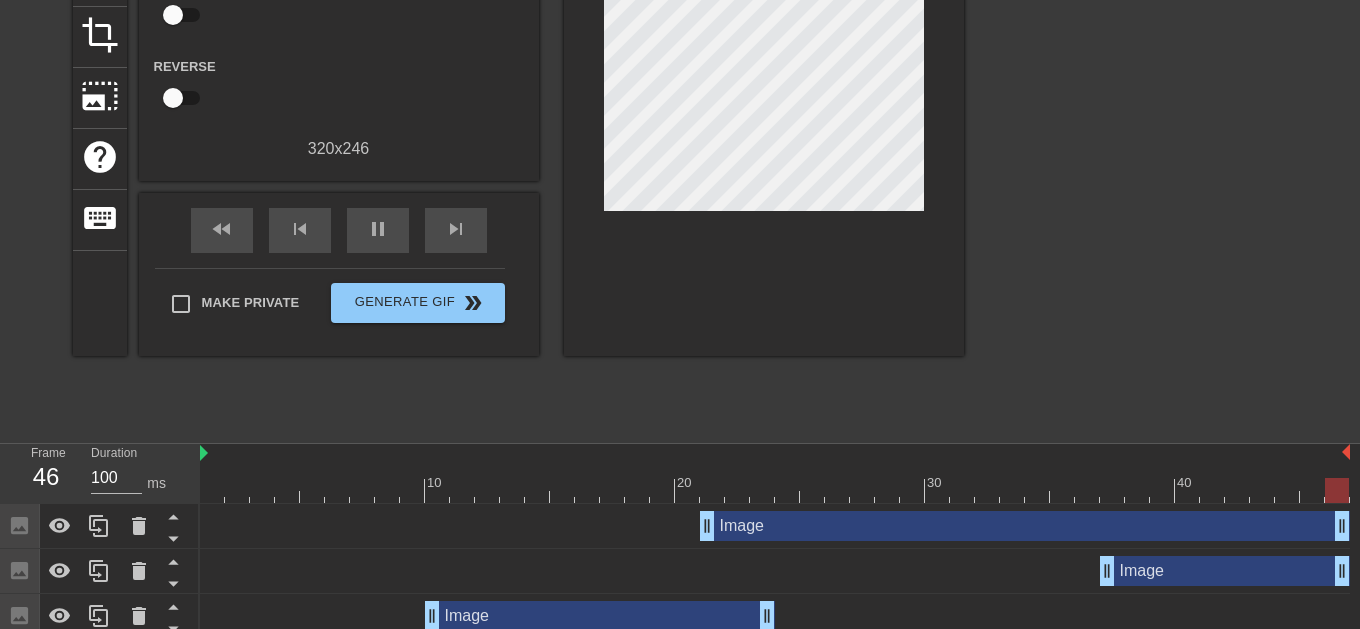 scroll, scrollTop: 306, scrollLeft: 0, axis: vertical 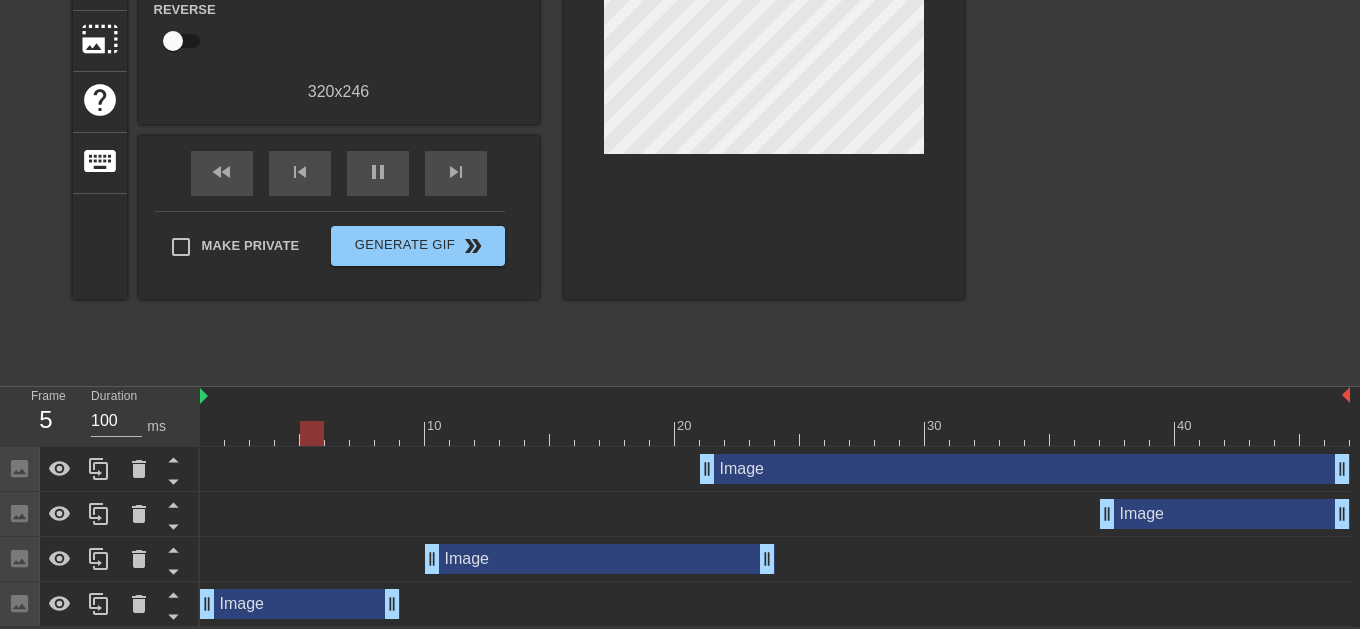 click on "Image drag_handle drag_handle" at bounding box center [1225, 514] 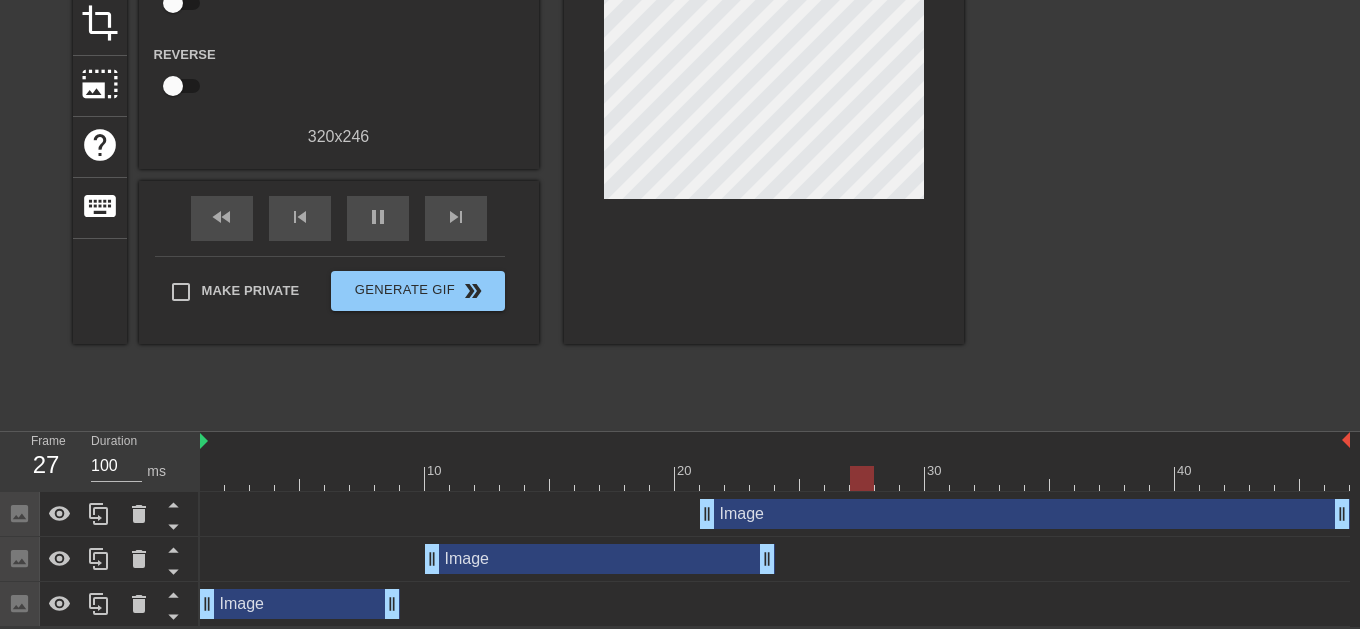 scroll, scrollTop: 261, scrollLeft: 0, axis: vertical 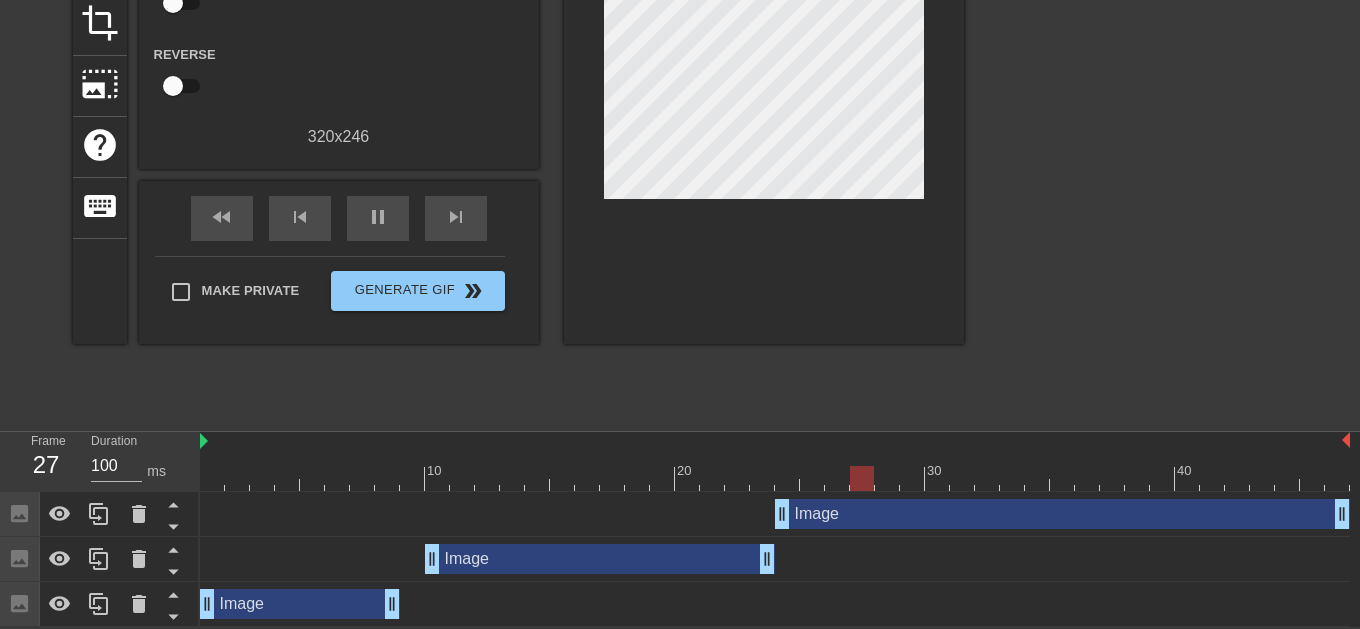 drag, startPoint x: 708, startPoint y: 512, endPoint x: 789, endPoint y: 511, distance: 81.00617 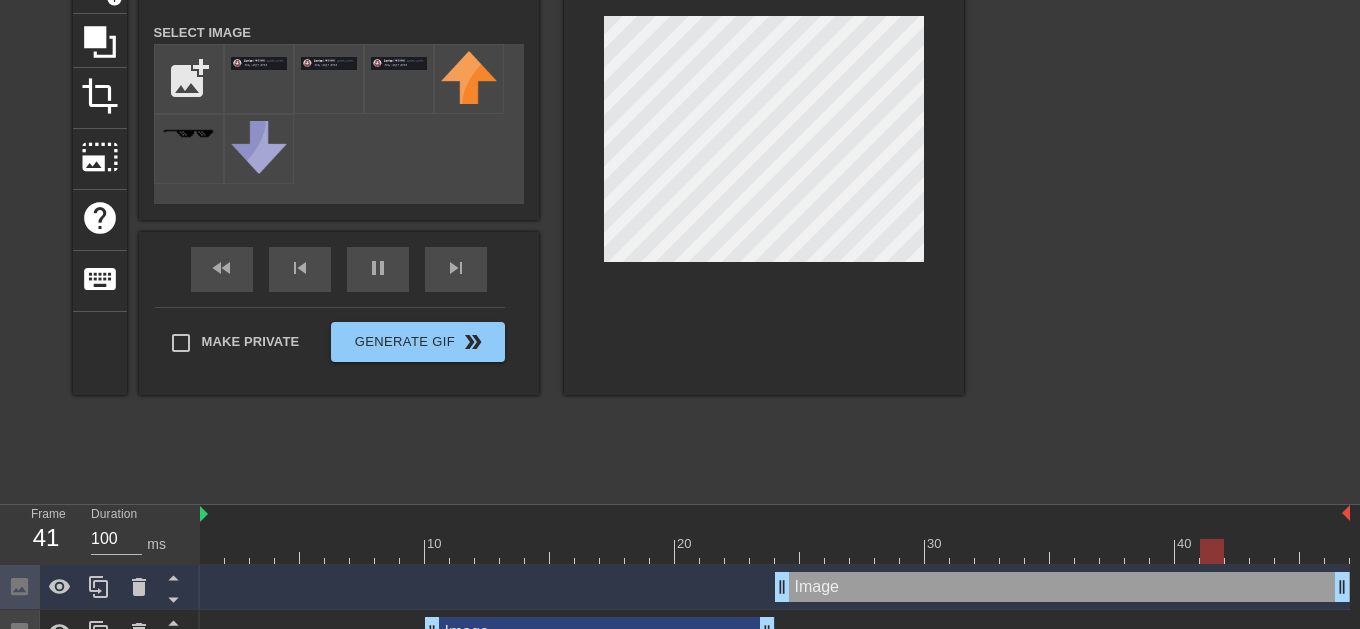 scroll, scrollTop: 147, scrollLeft: 0, axis: vertical 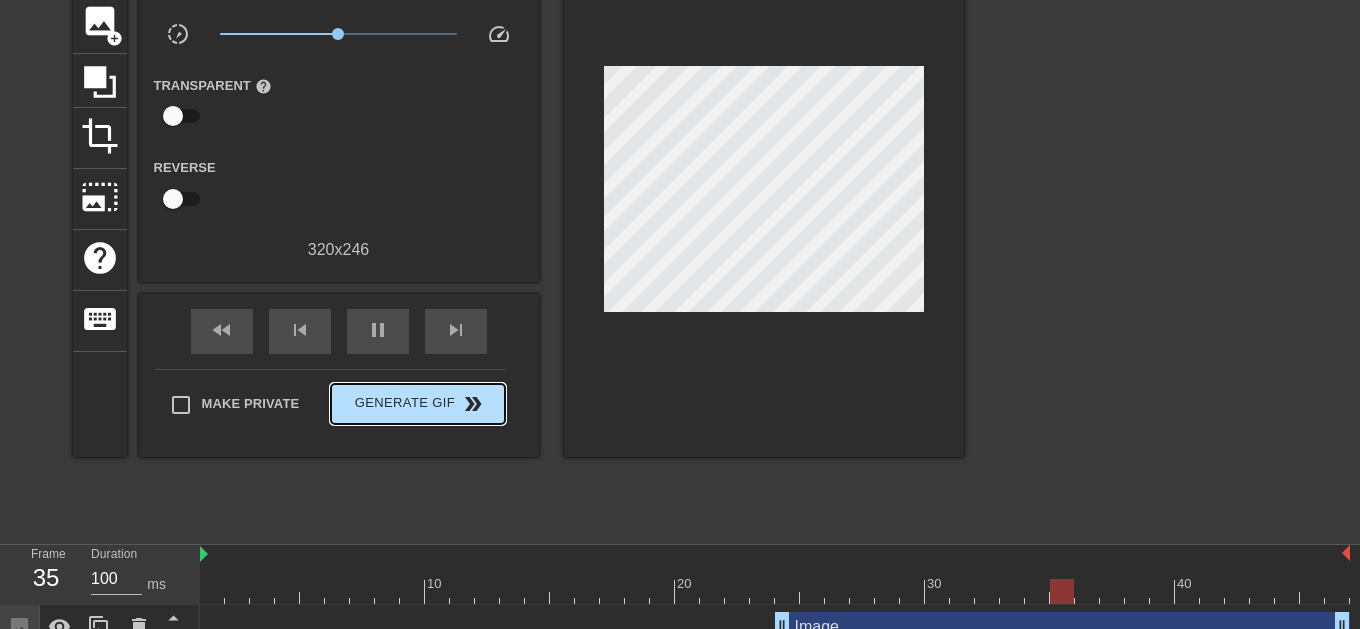 click on "Make Private Generate Gif double_arrow" at bounding box center [330, 408] 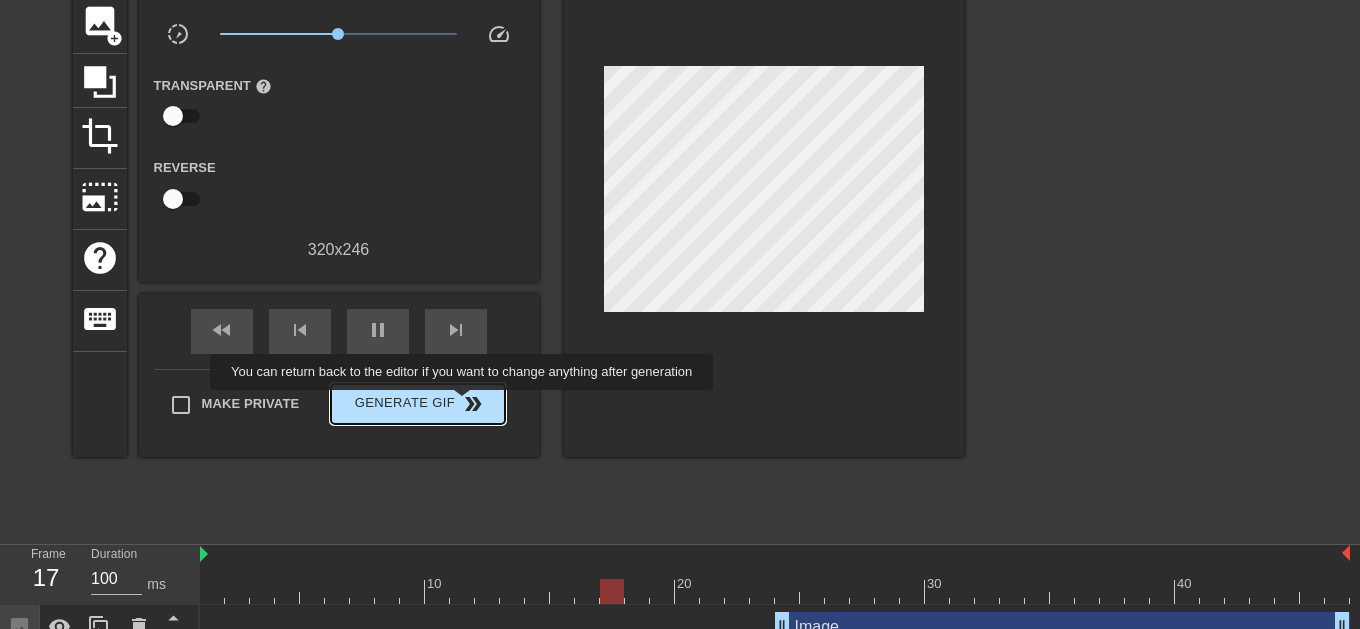 click on "double_arrow" at bounding box center [473, 404] 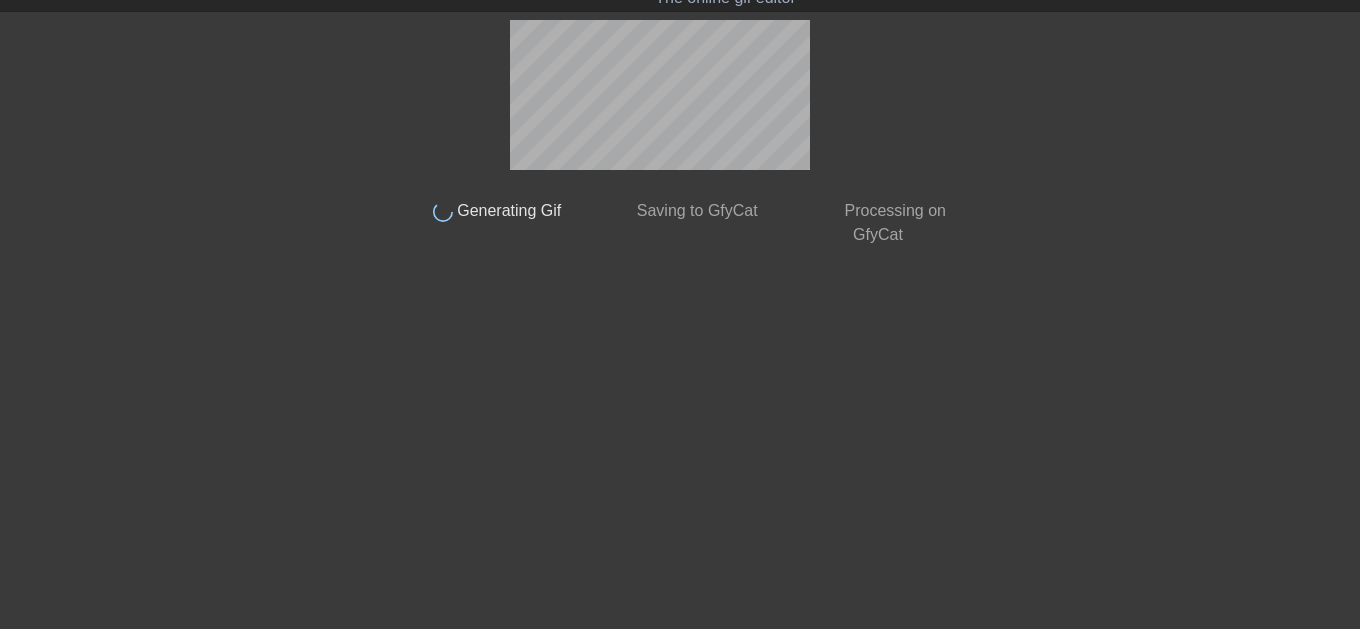 scroll, scrollTop: 59, scrollLeft: 0, axis: vertical 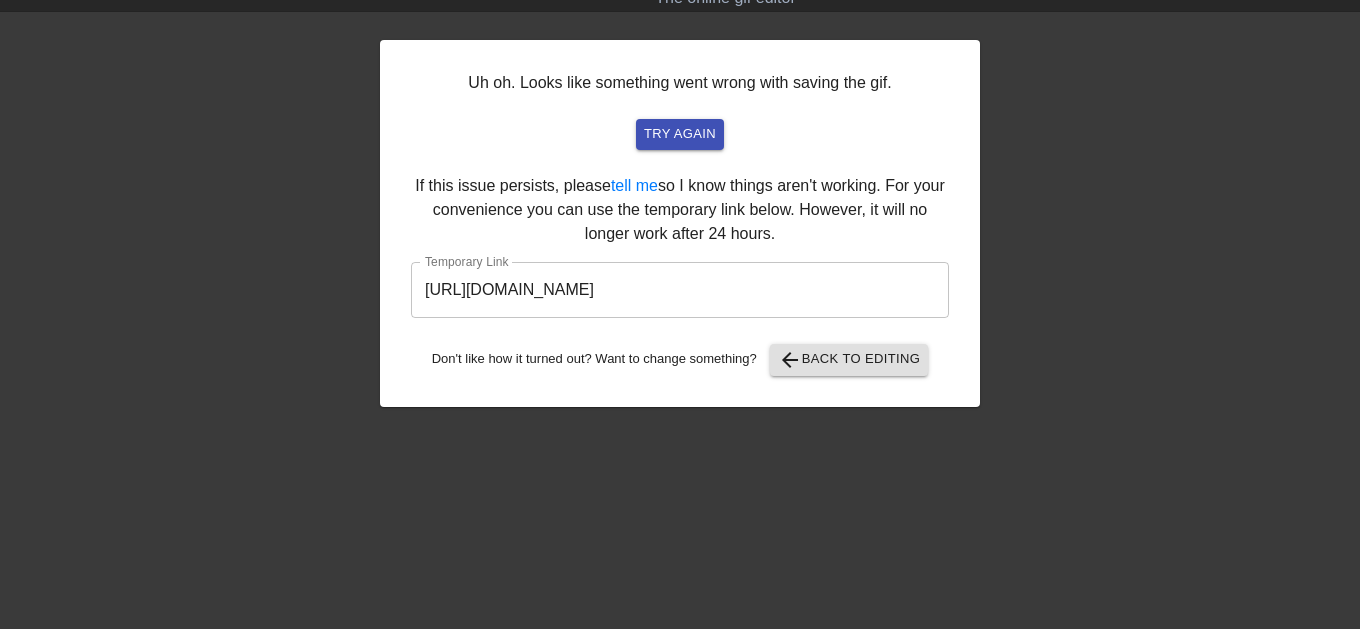 click on "[URL][DOMAIN_NAME]" at bounding box center (680, 290) 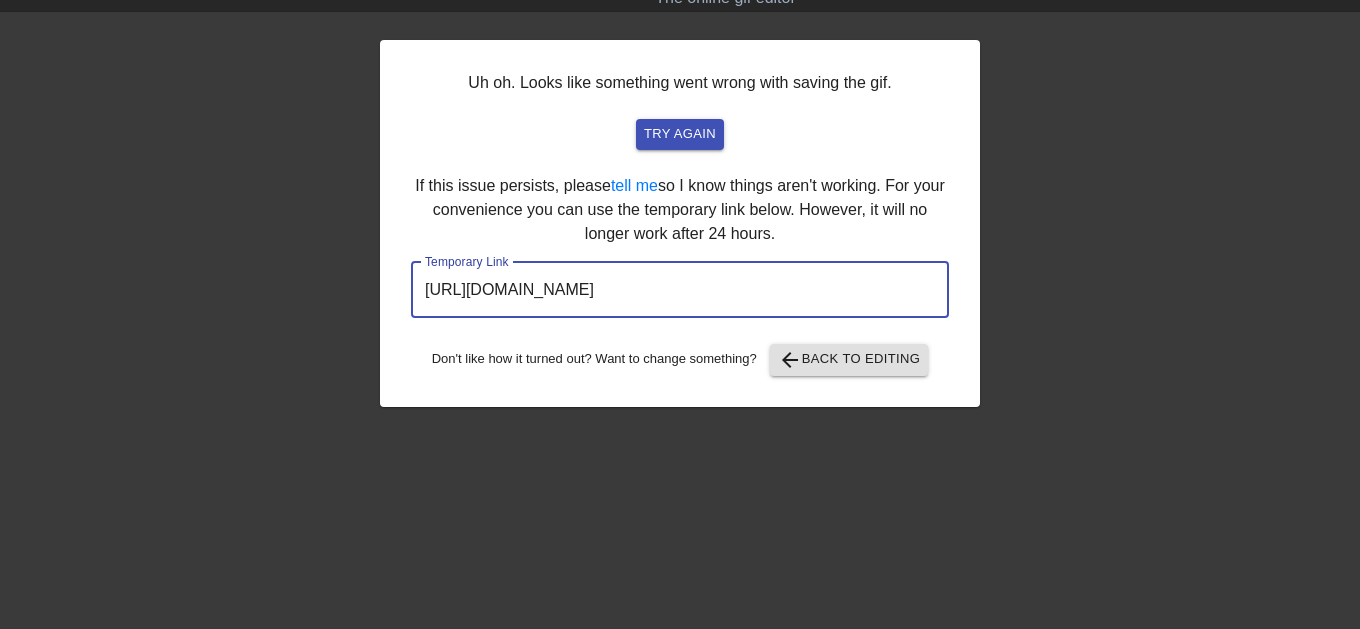 click on "[URL][DOMAIN_NAME]" at bounding box center [680, 290] 